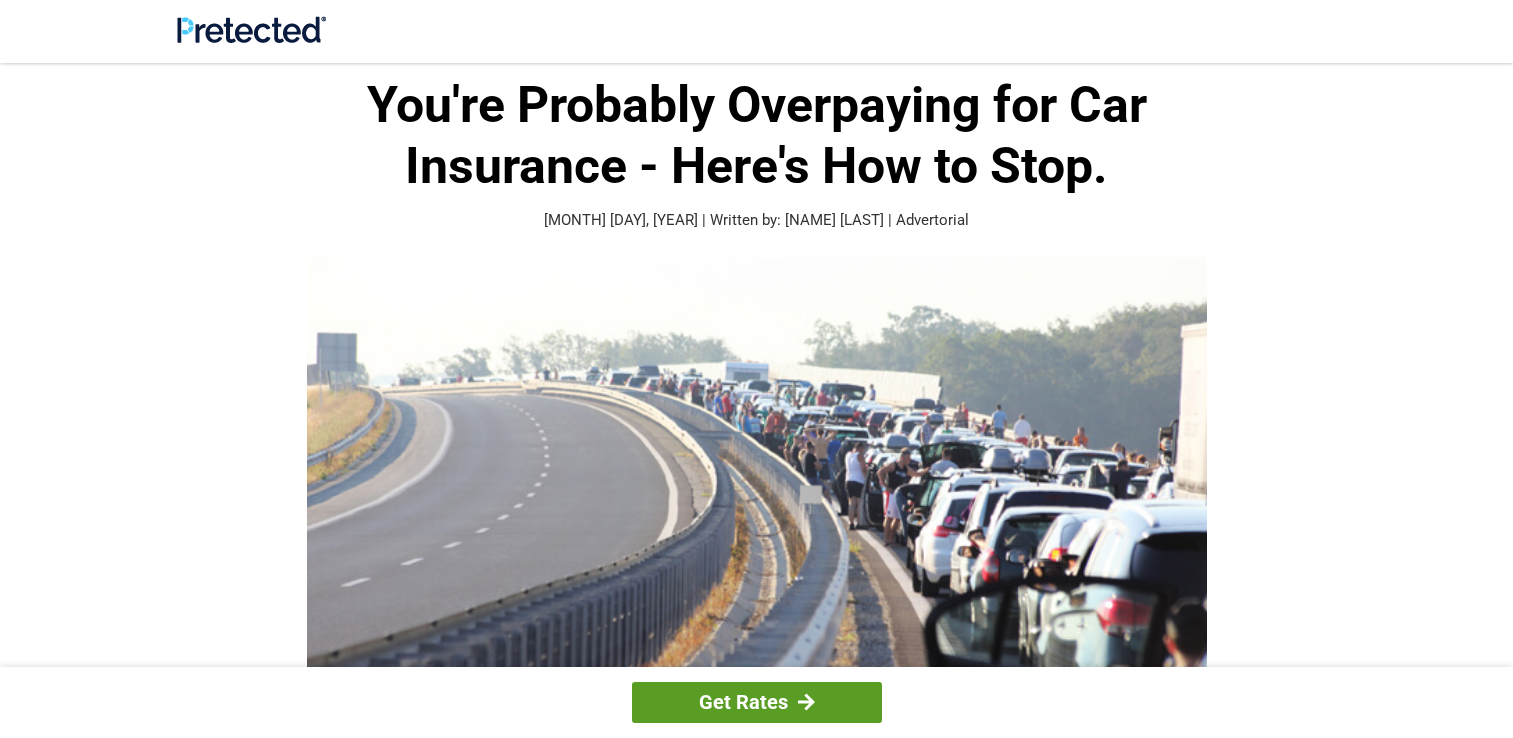 scroll, scrollTop: 0, scrollLeft: 0, axis: both 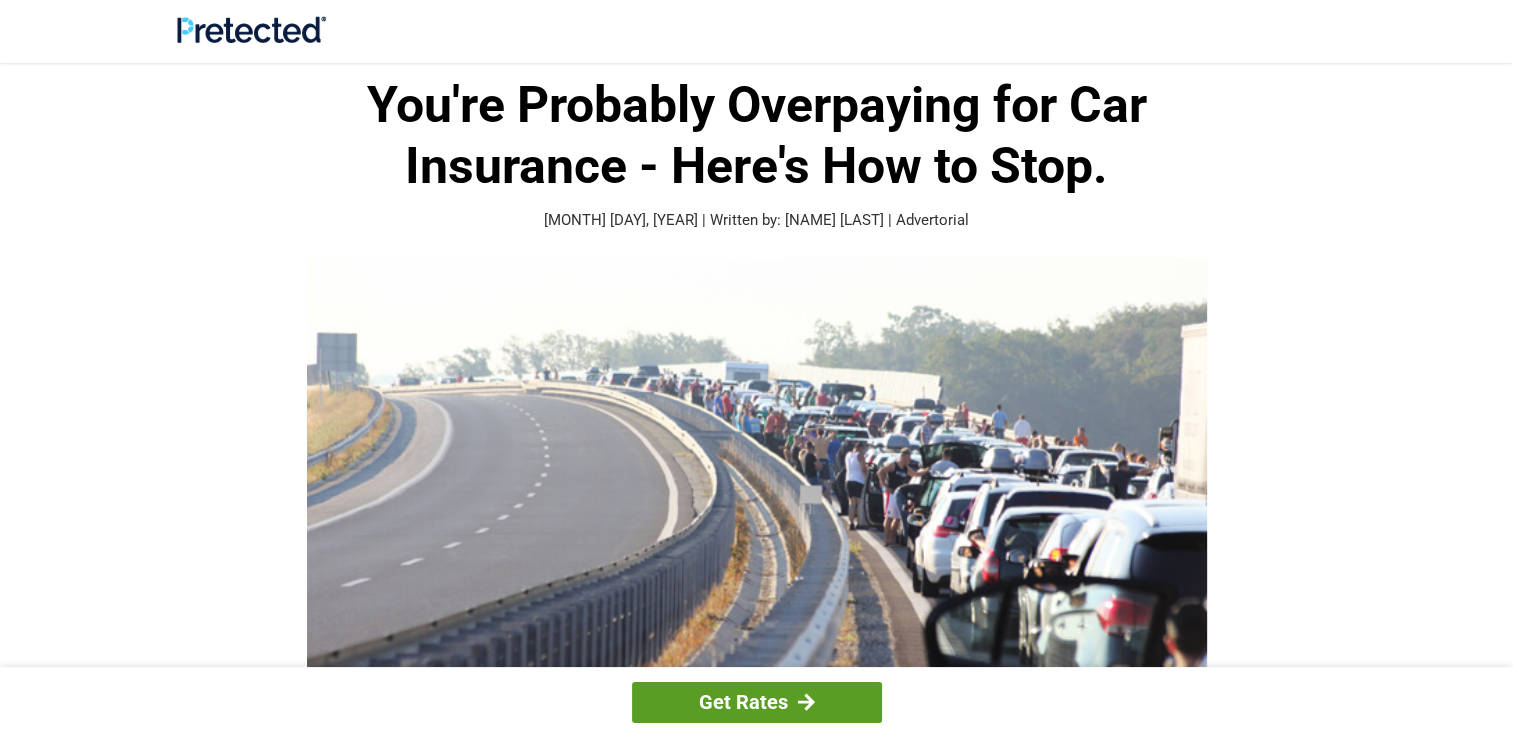 click on "Get Rates" at bounding box center [757, 702] 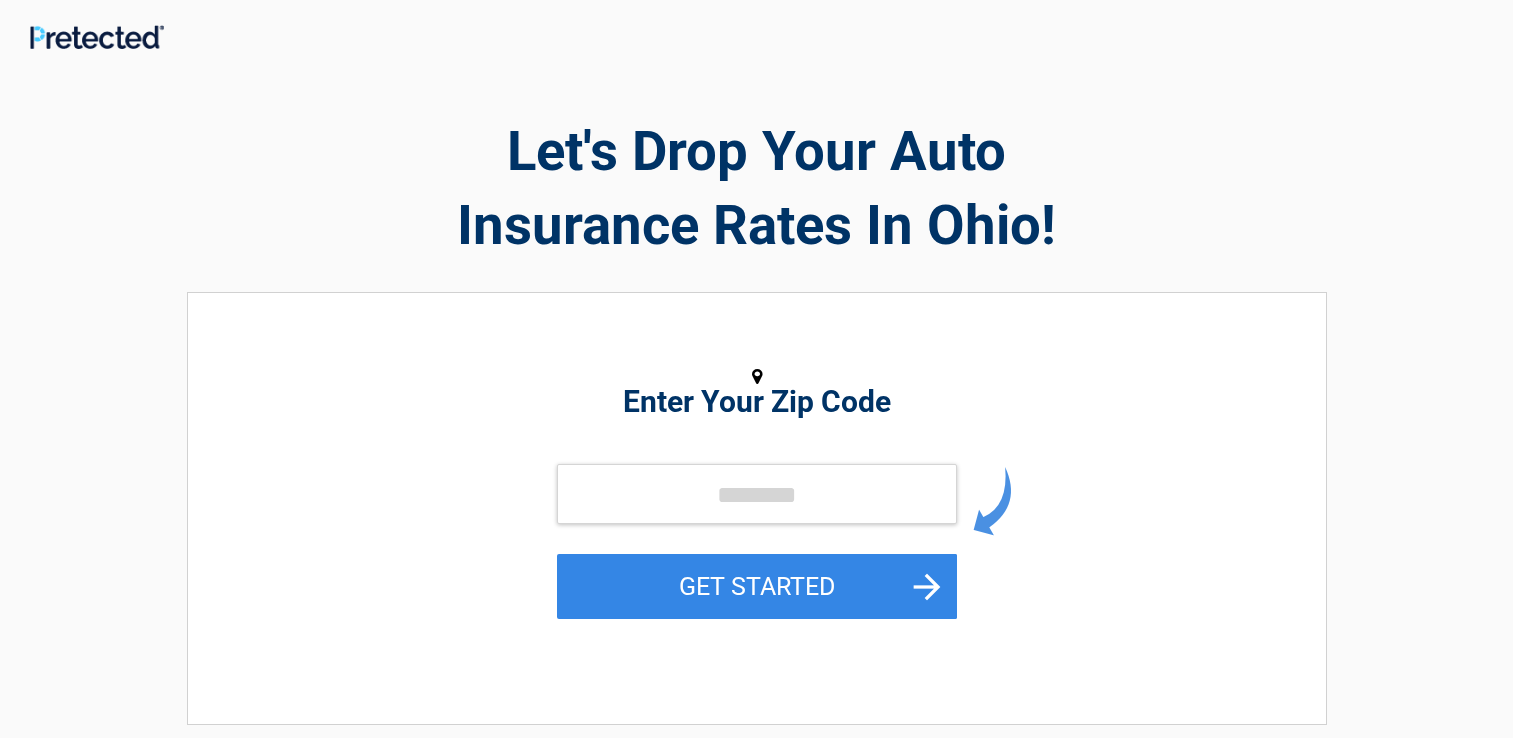 scroll, scrollTop: 0, scrollLeft: 0, axis: both 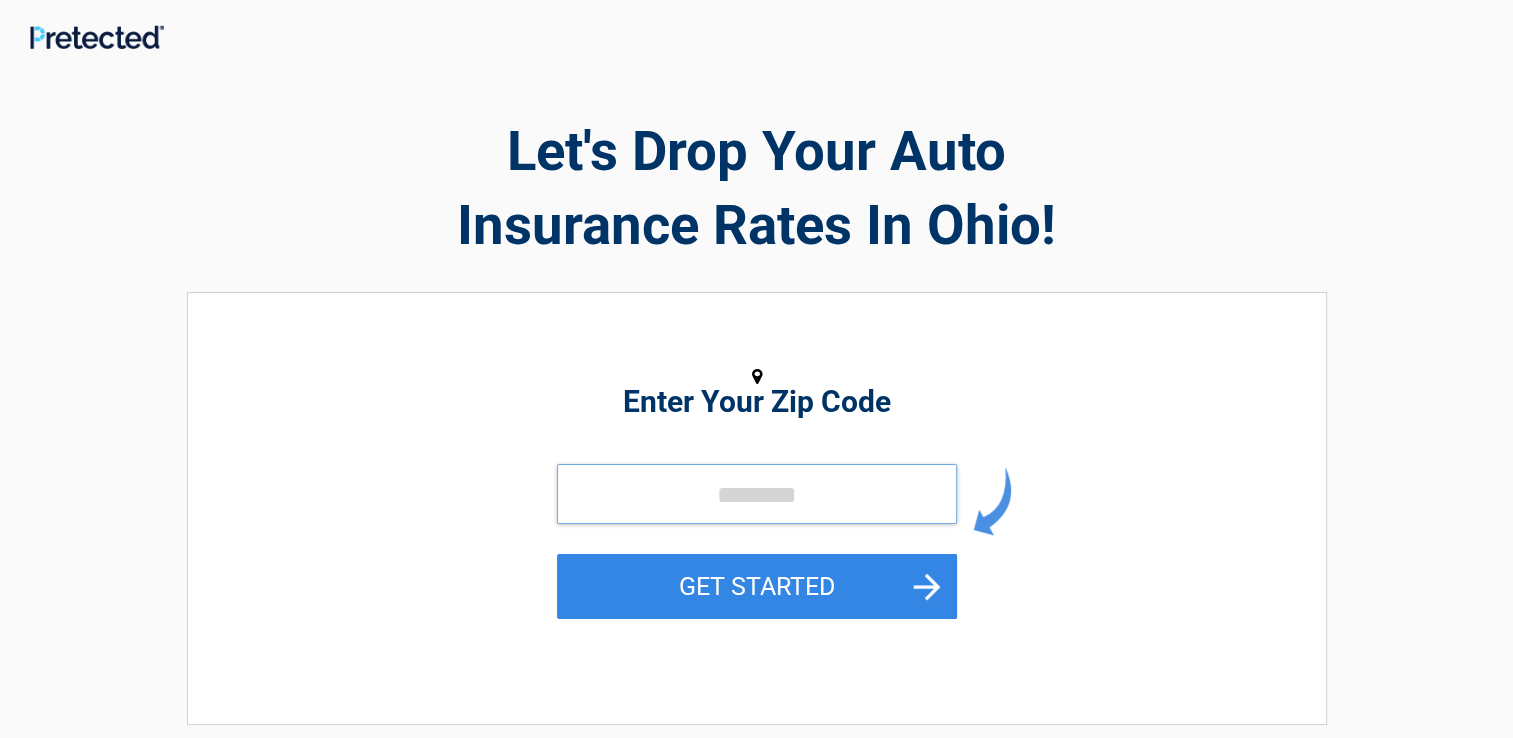 drag, startPoint x: 760, startPoint y: 479, endPoint x: 752, endPoint y: 494, distance: 17 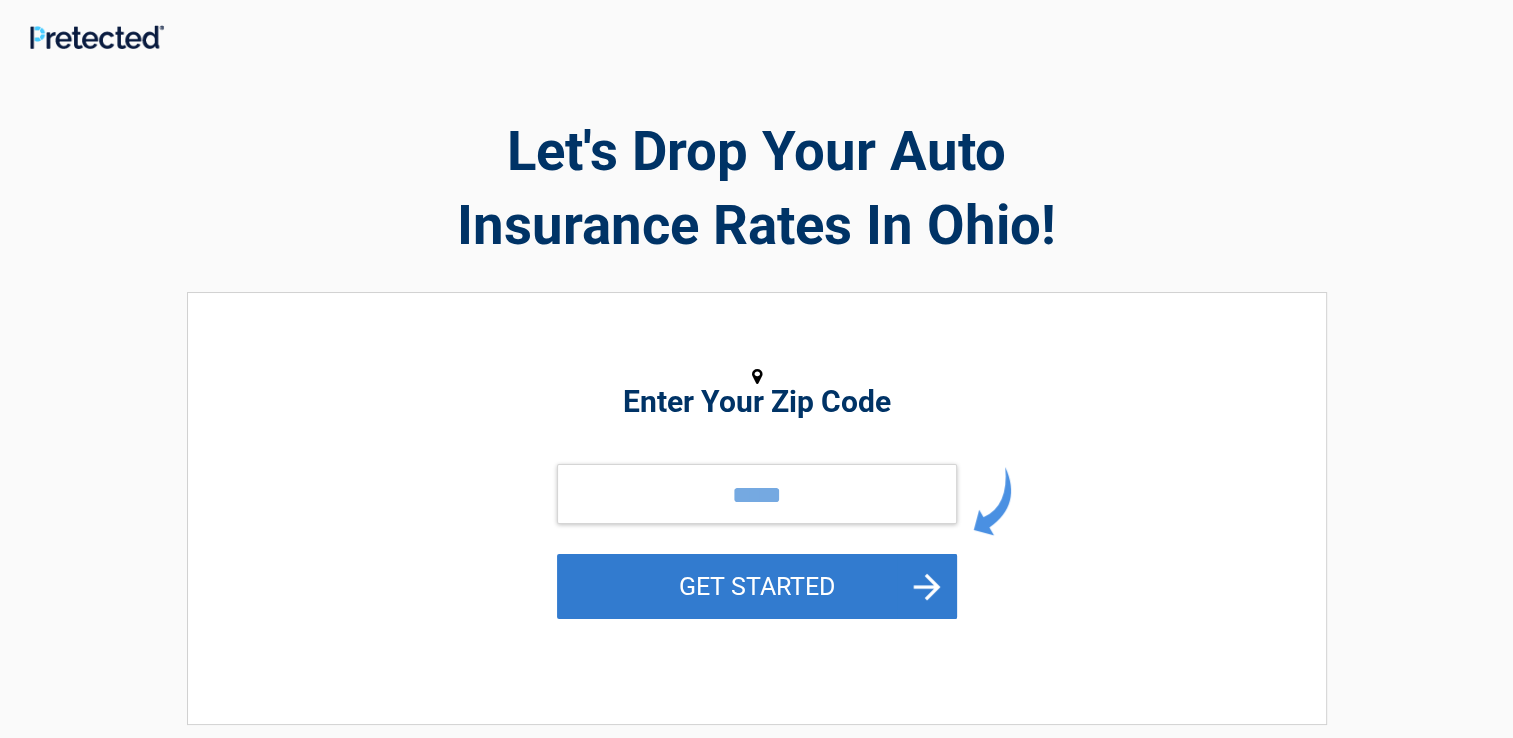 click on "GET STARTED" at bounding box center [757, 586] 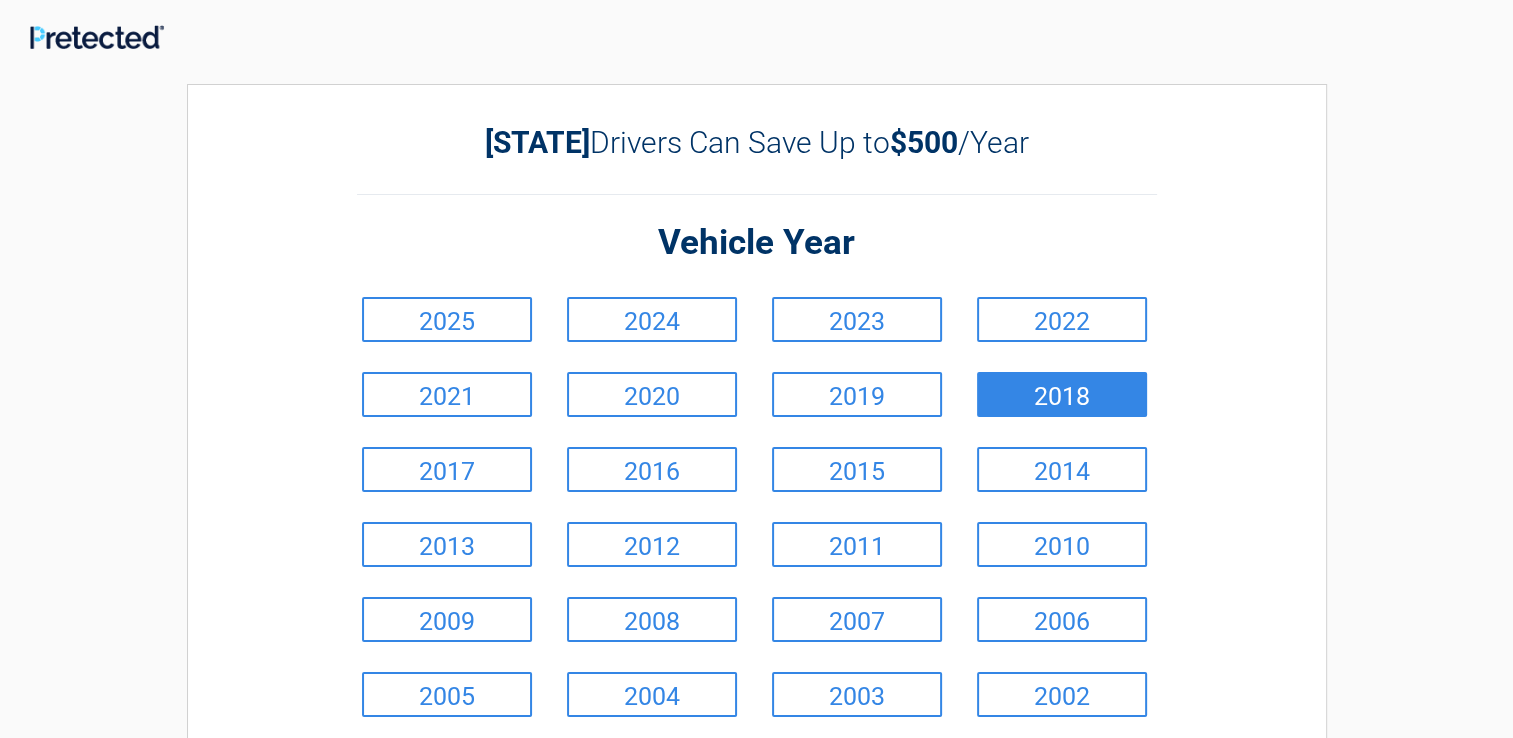 click on "2018" at bounding box center [1062, 394] 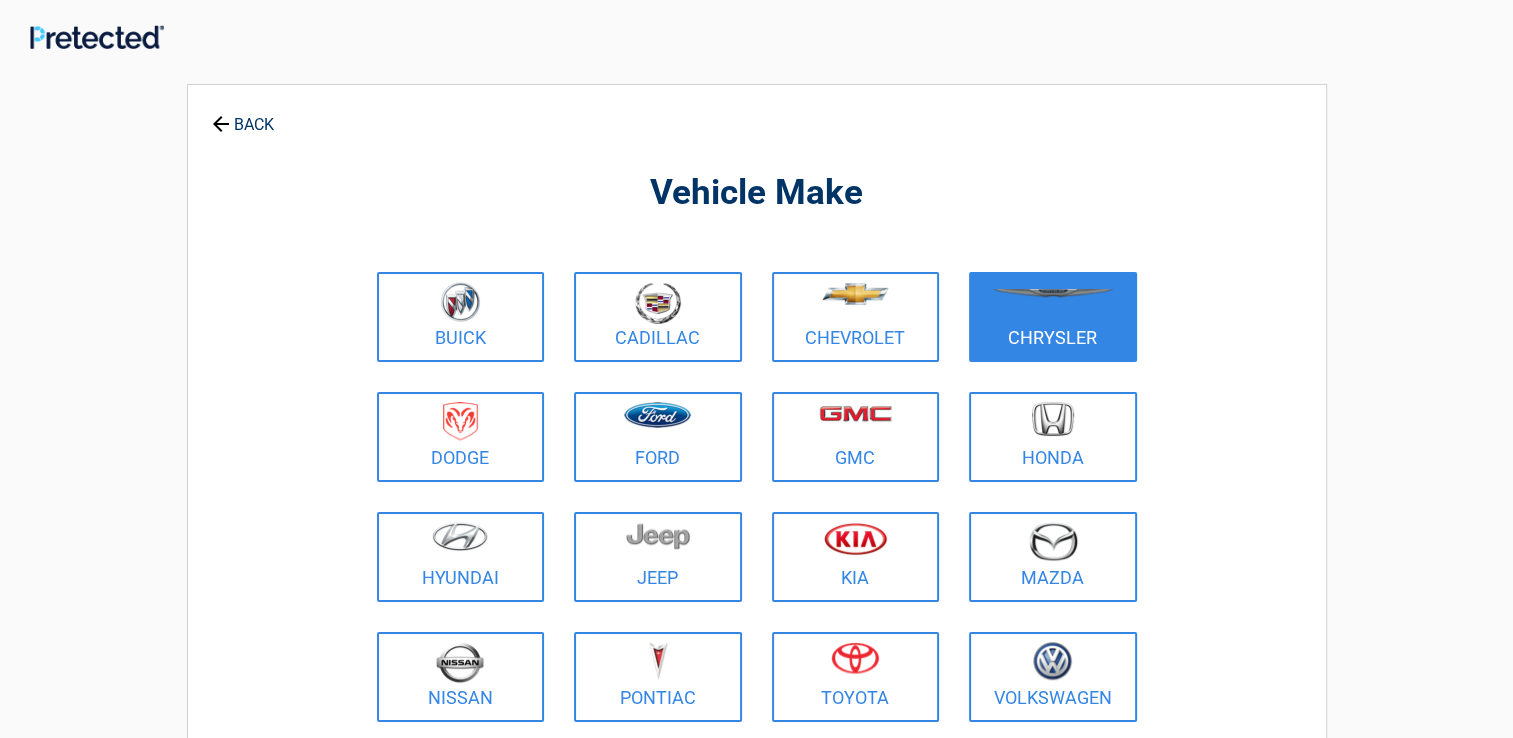 click on "Chrysler" at bounding box center (1053, 317) 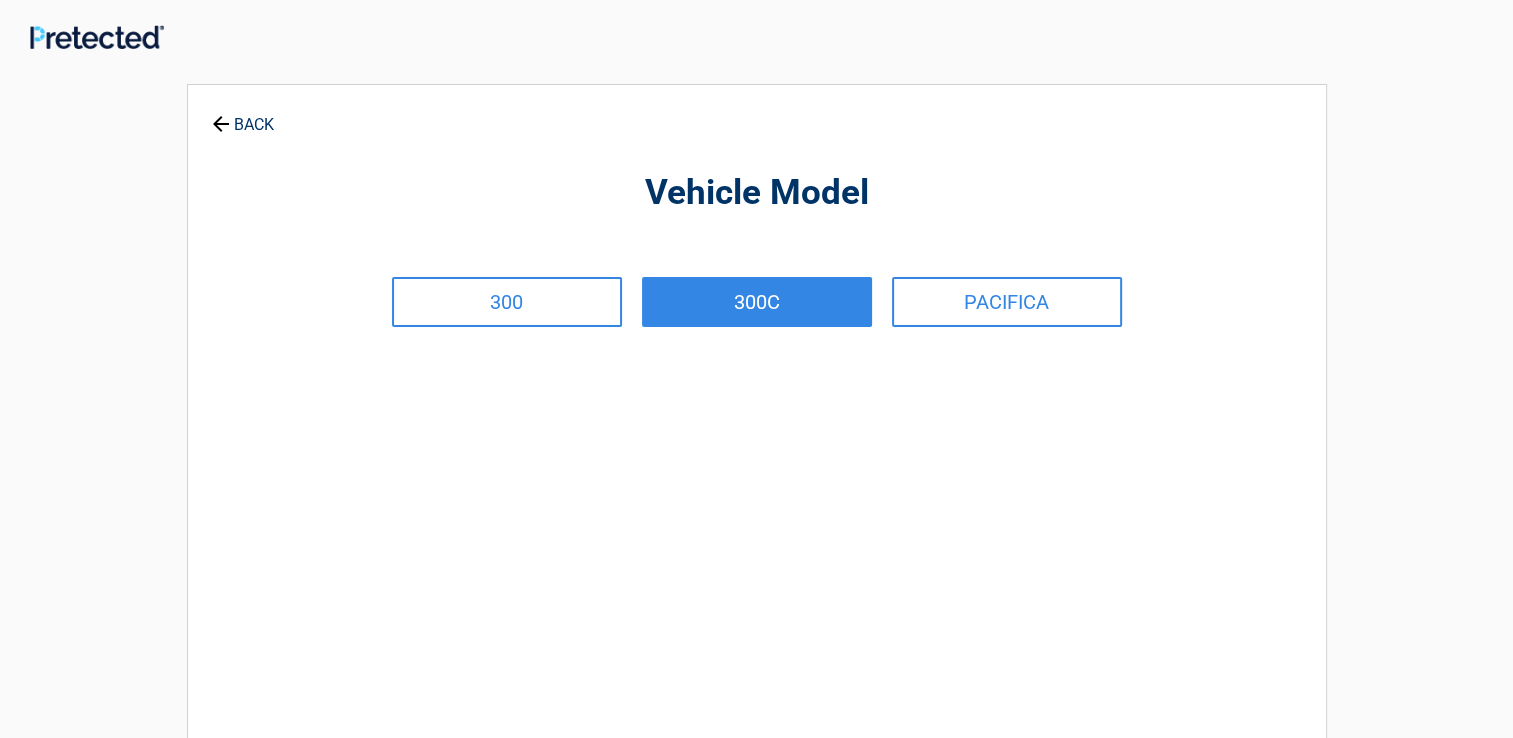 click on "300C" at bounding box center [757, 302] 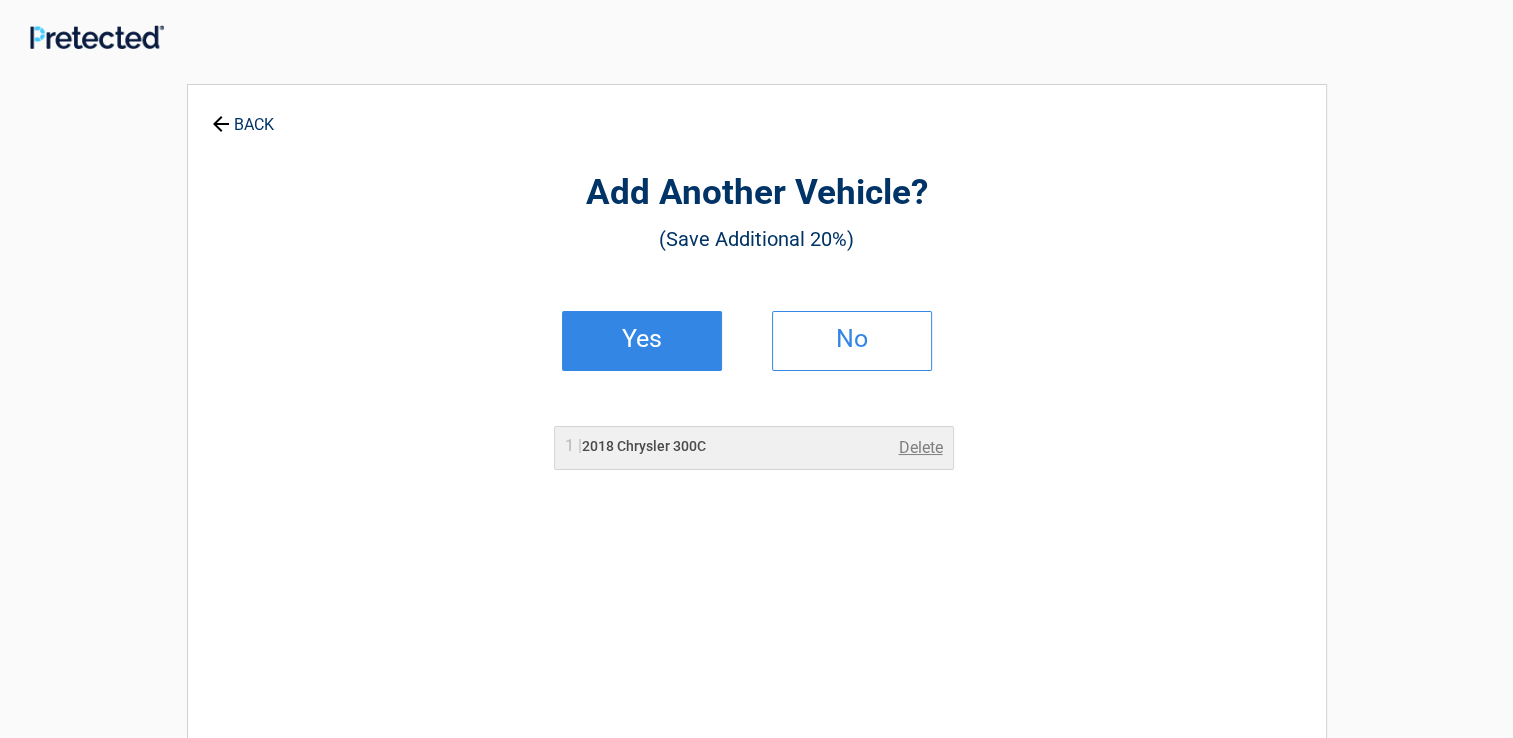 click on "Yes" at bounding box center [642, 339] 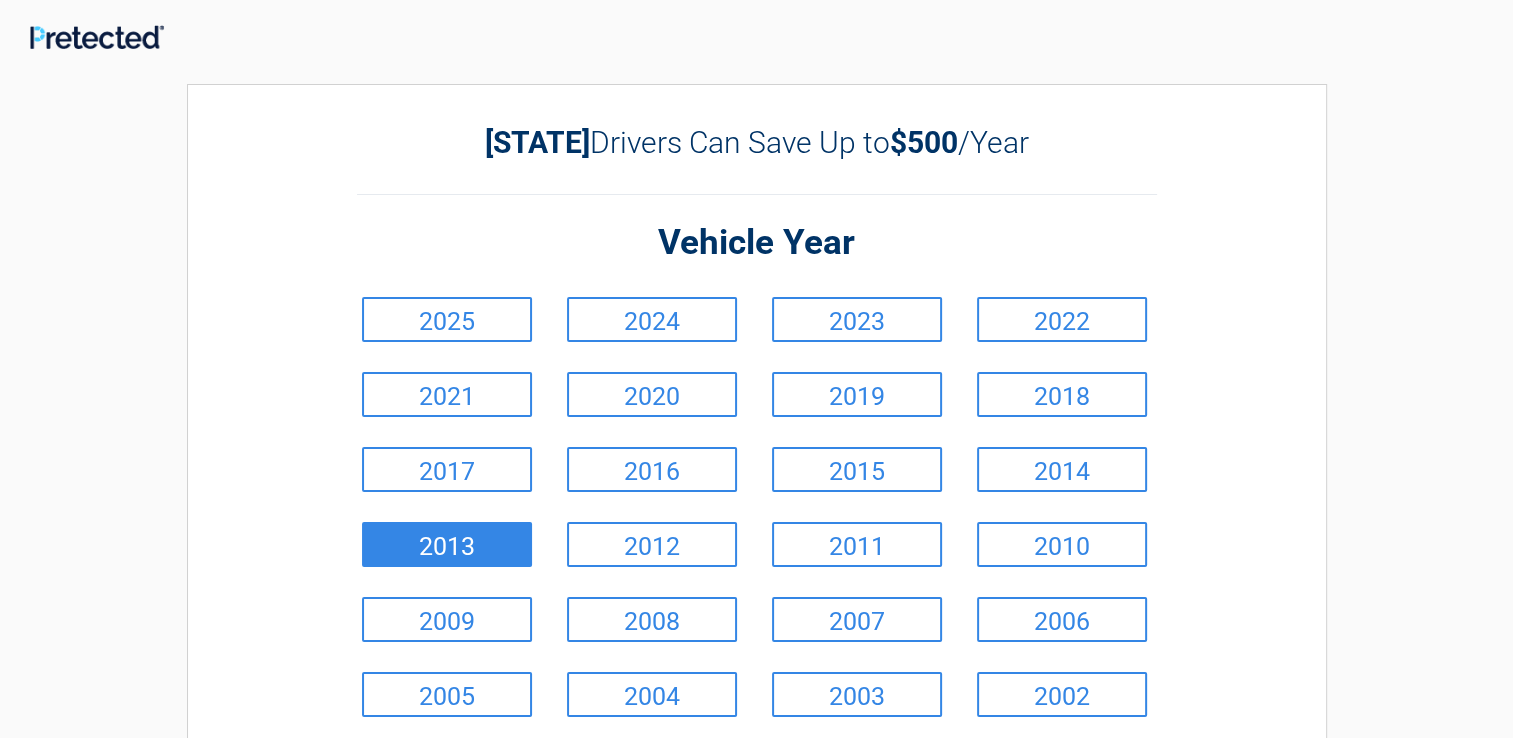 click on "2013" at bounding box center [447, 544] 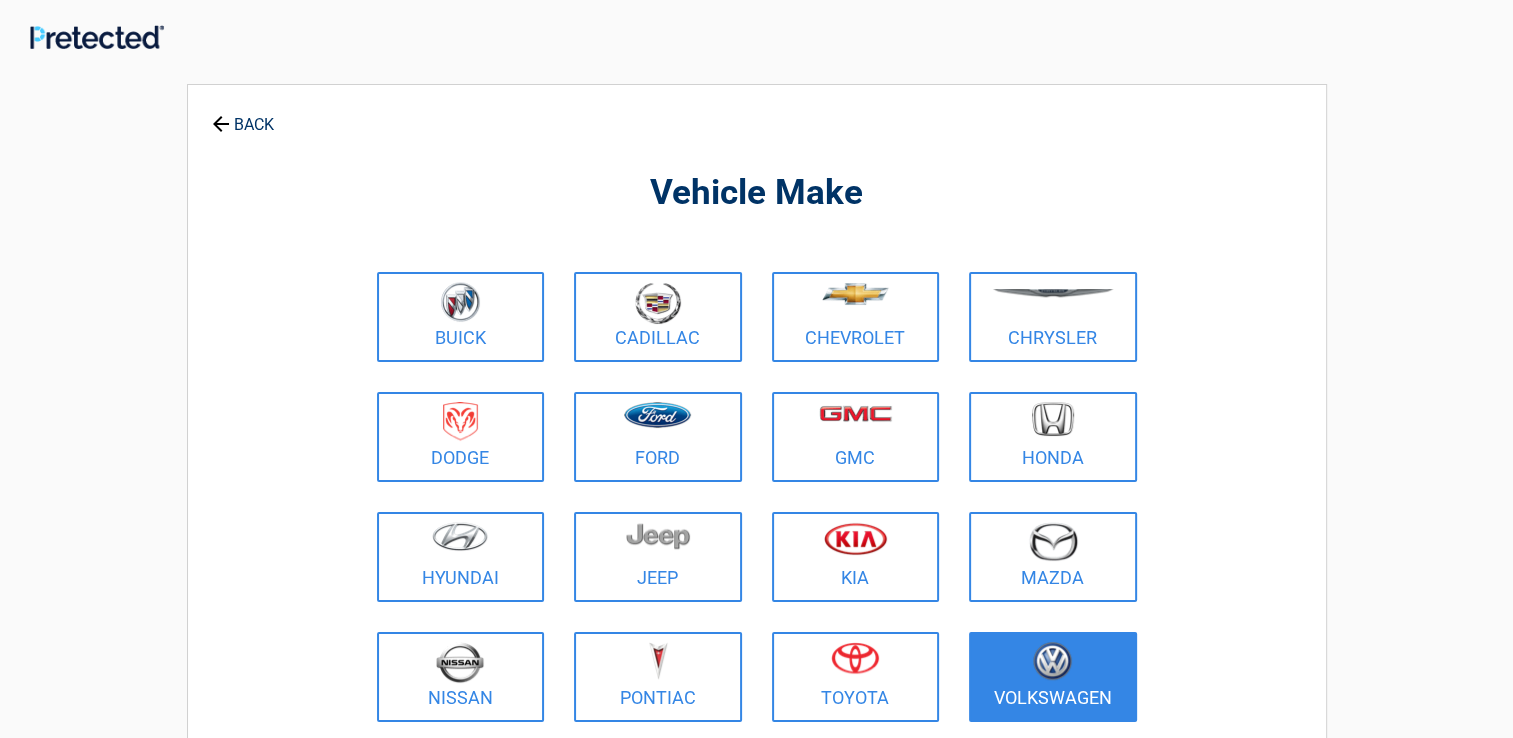 click at bounding box center [1053, 664] 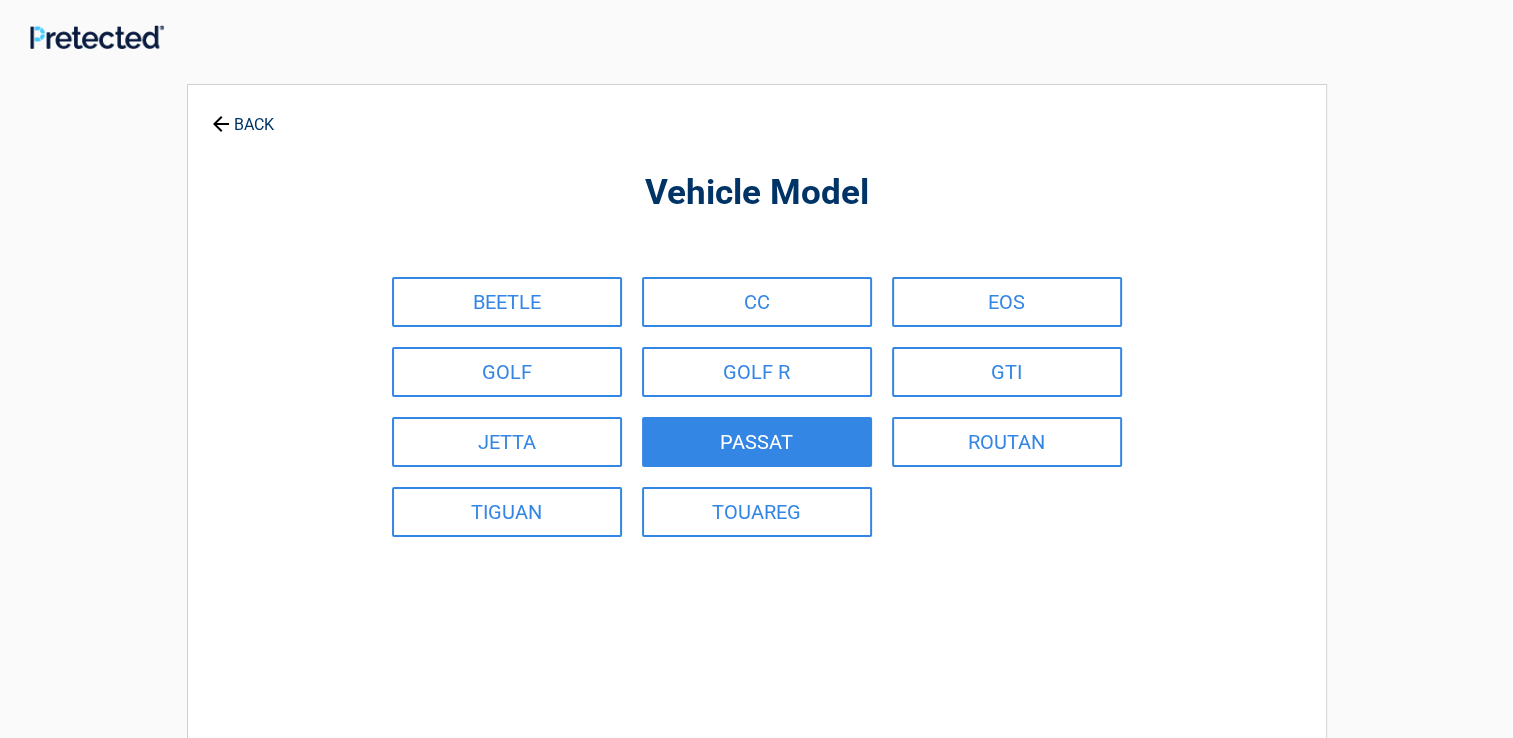 click on "PASSAT" at bounding box center [757, 442] 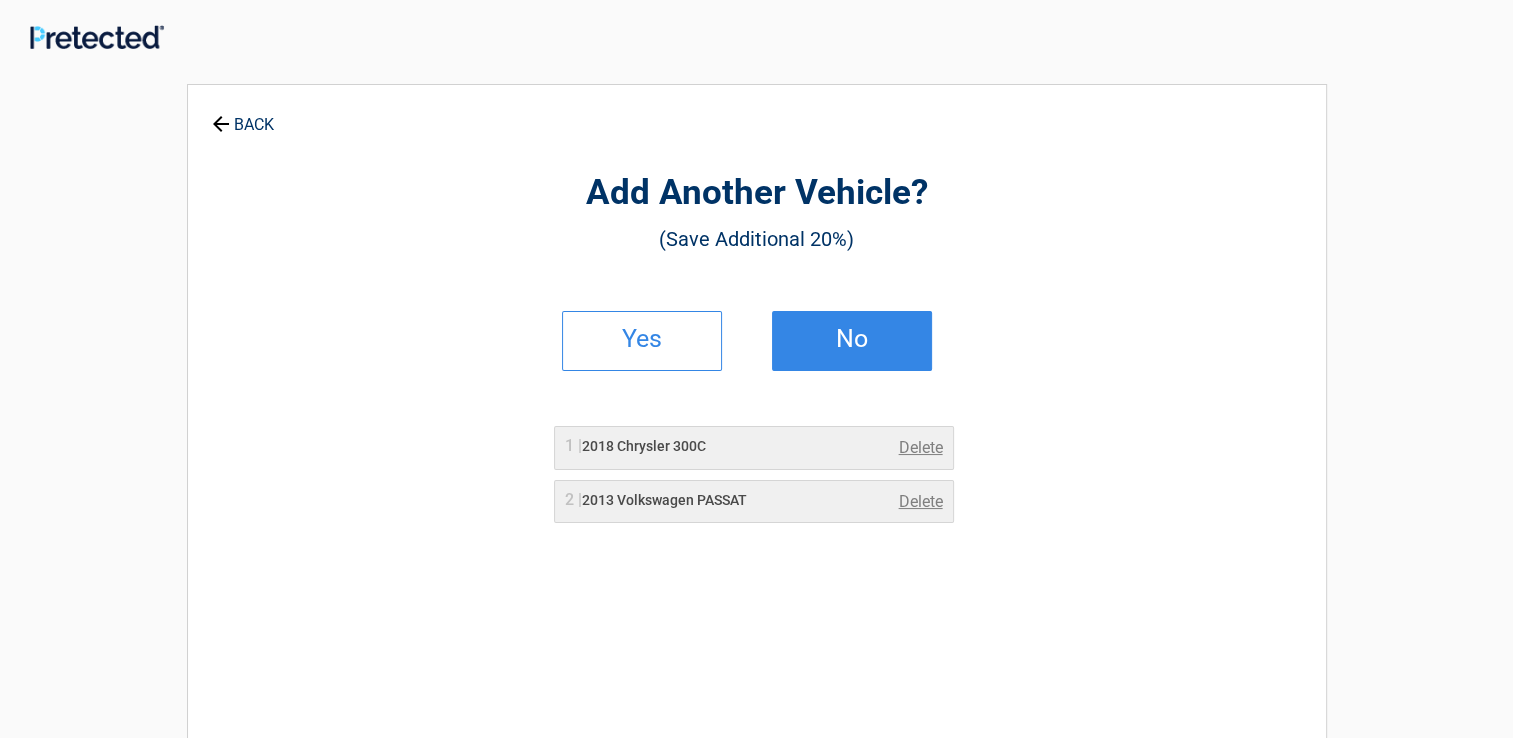 click on "No" at bounding box center (852, 341) 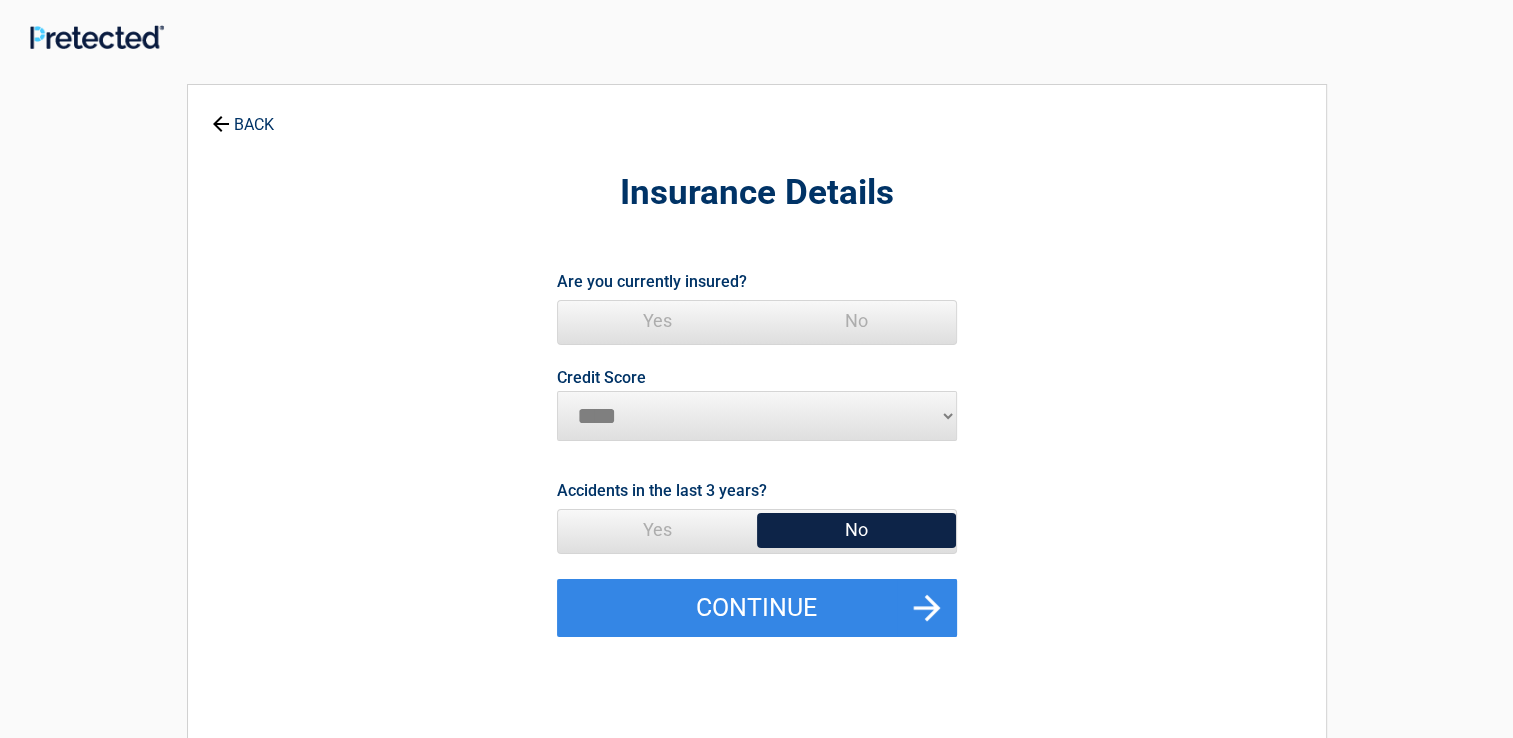 drag, startPoint x: 730, startPoint y: 318, endPoint x: 725, endPoint y: 354, distance: 36.345562 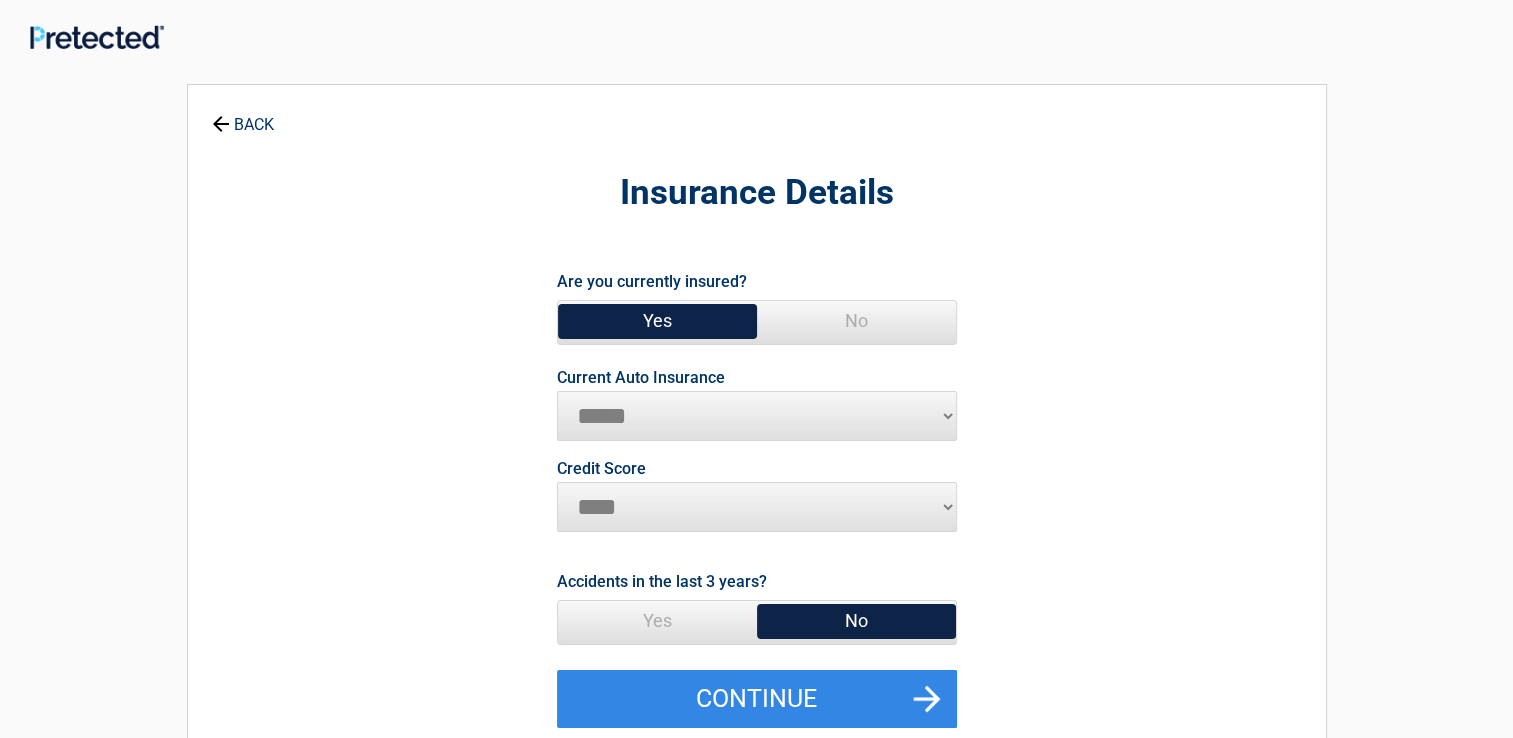 click on "**********" at bounding box center [757, 416] 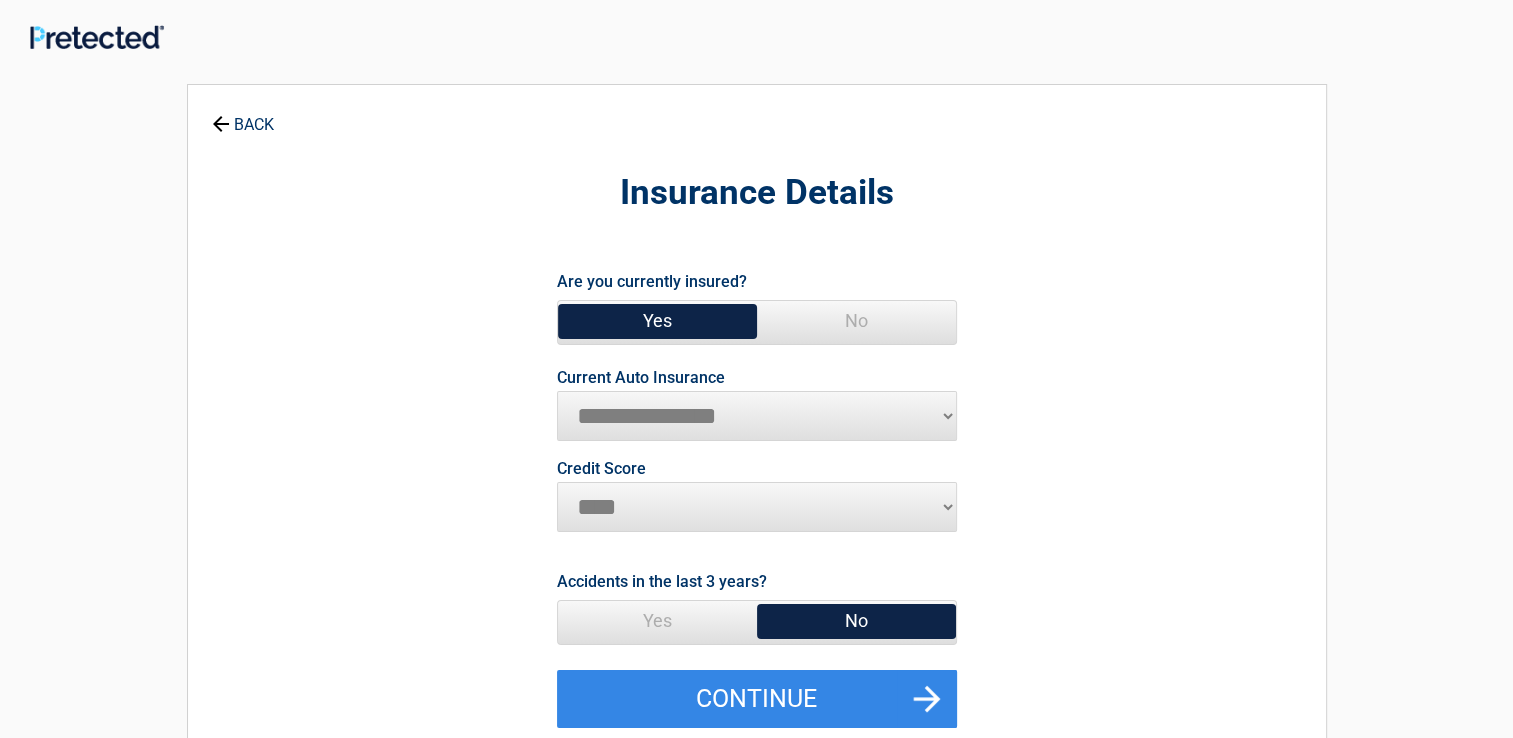 click on "**********" at bounding box center (757, 416) 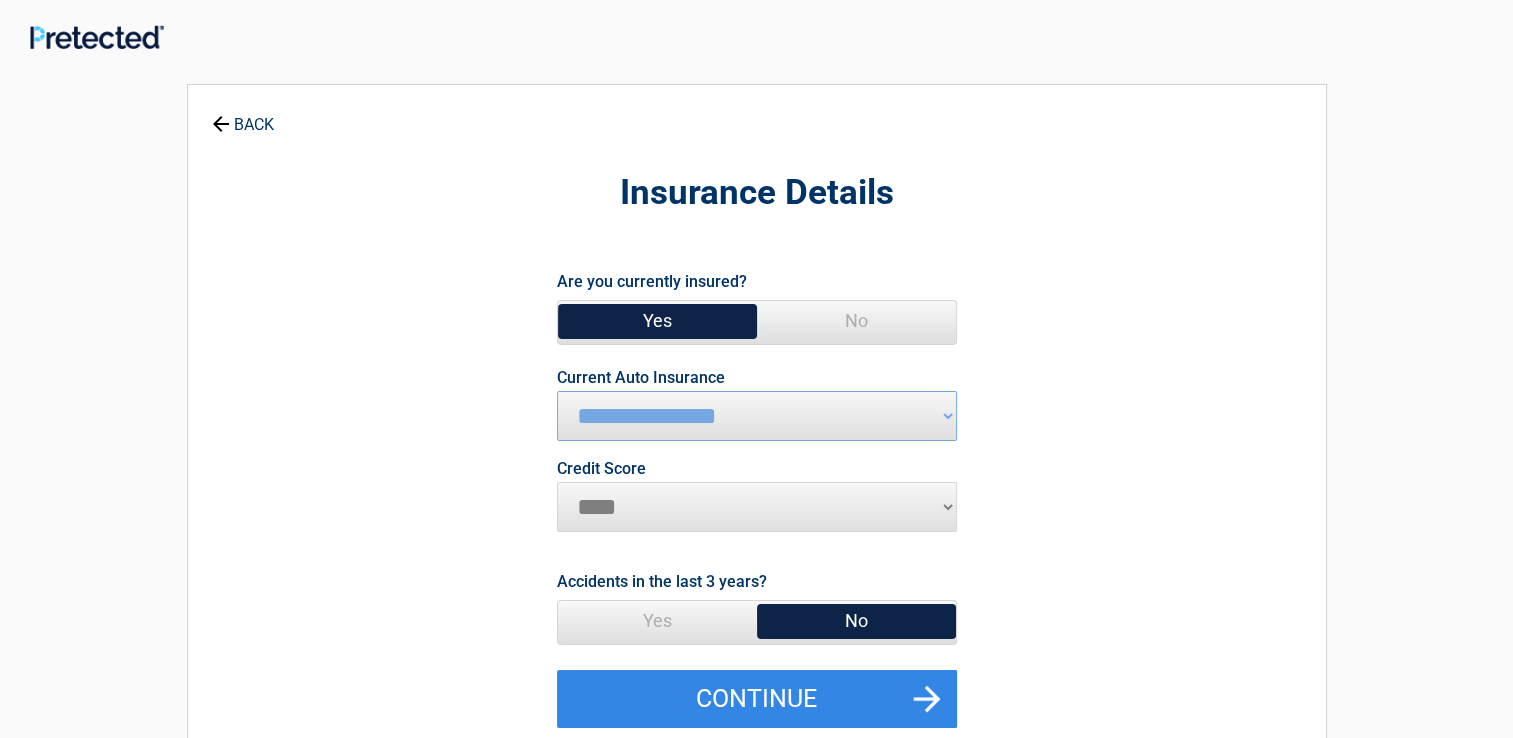 select on "*********" 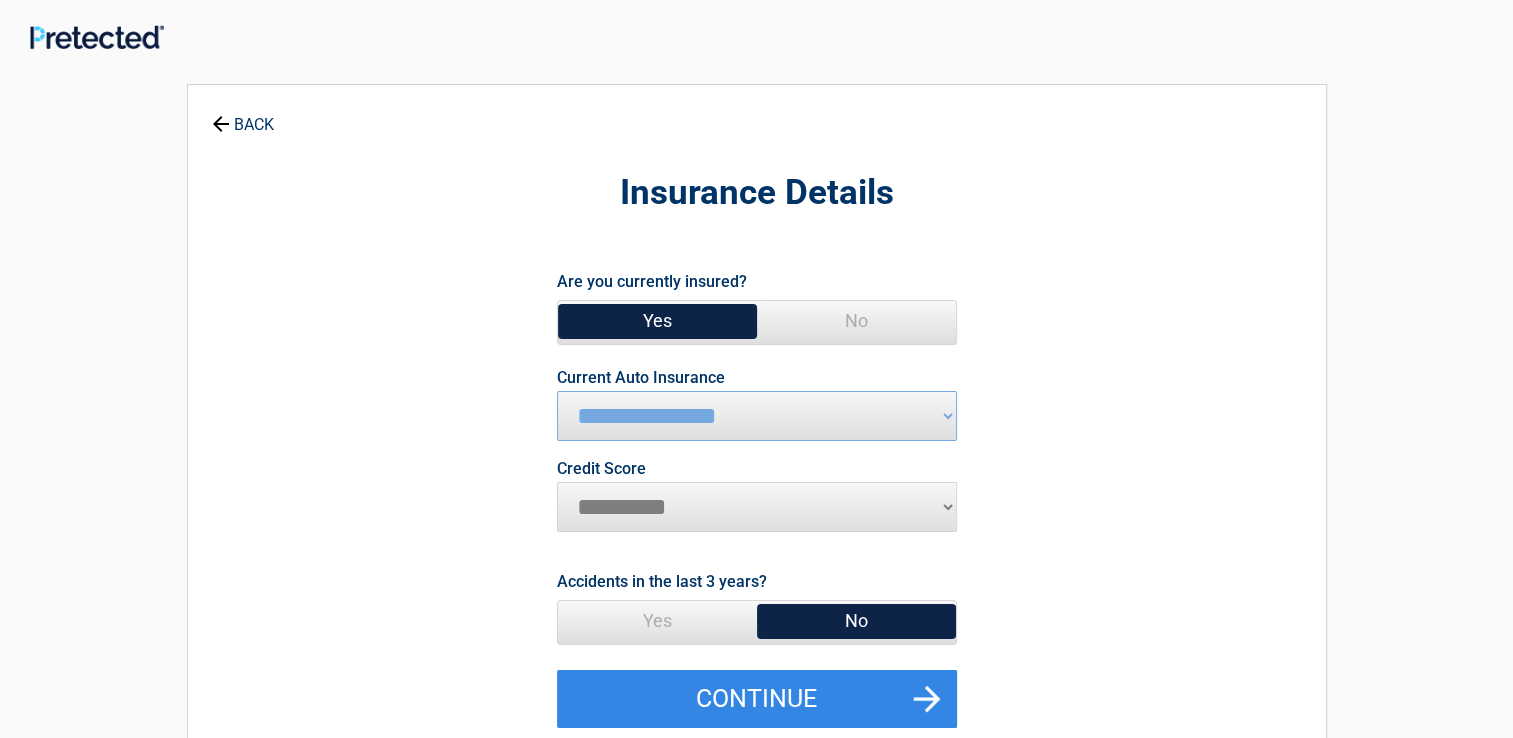 click on "*********
****
*******
****" at bounding box center [757, 507] 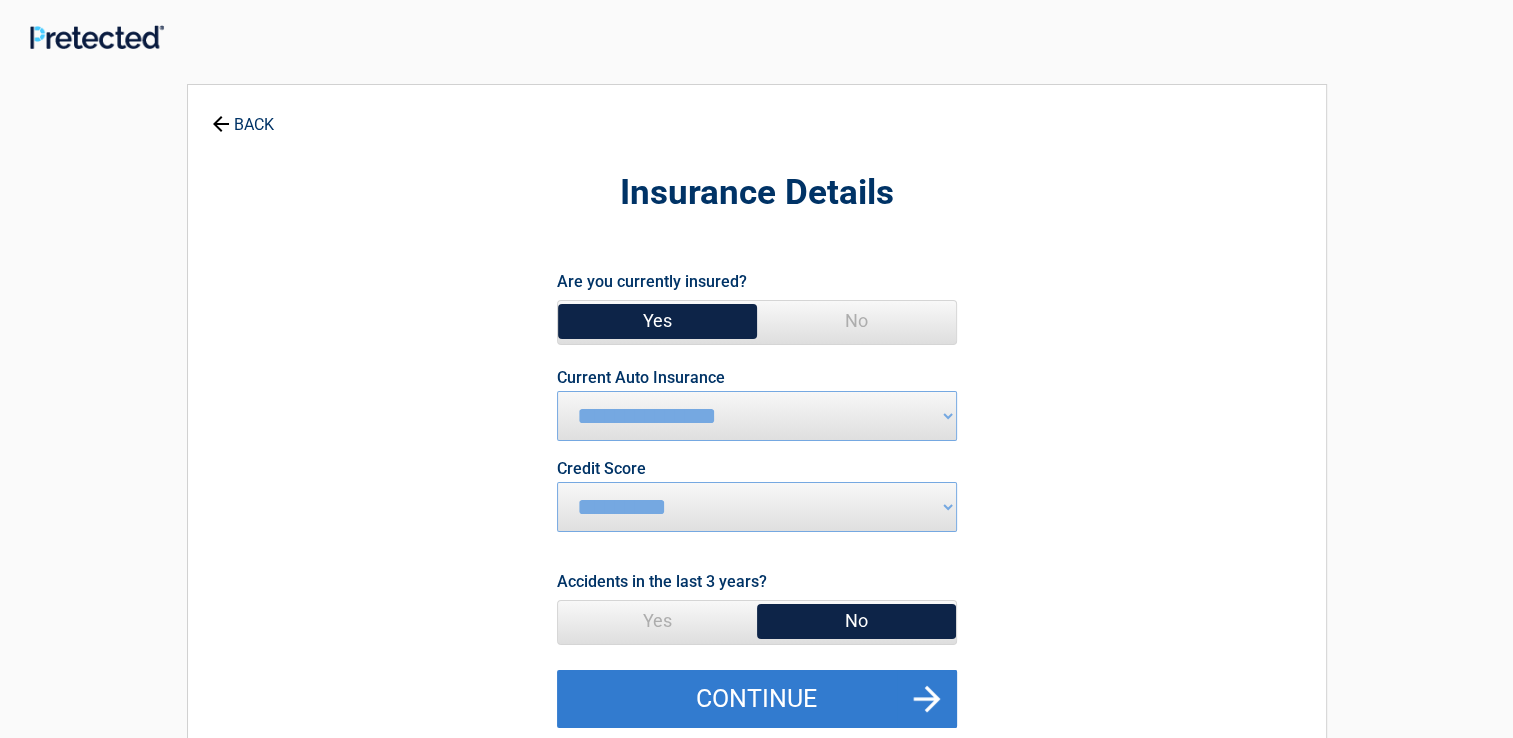 click on "Continue" at bounding box center (757, 699) 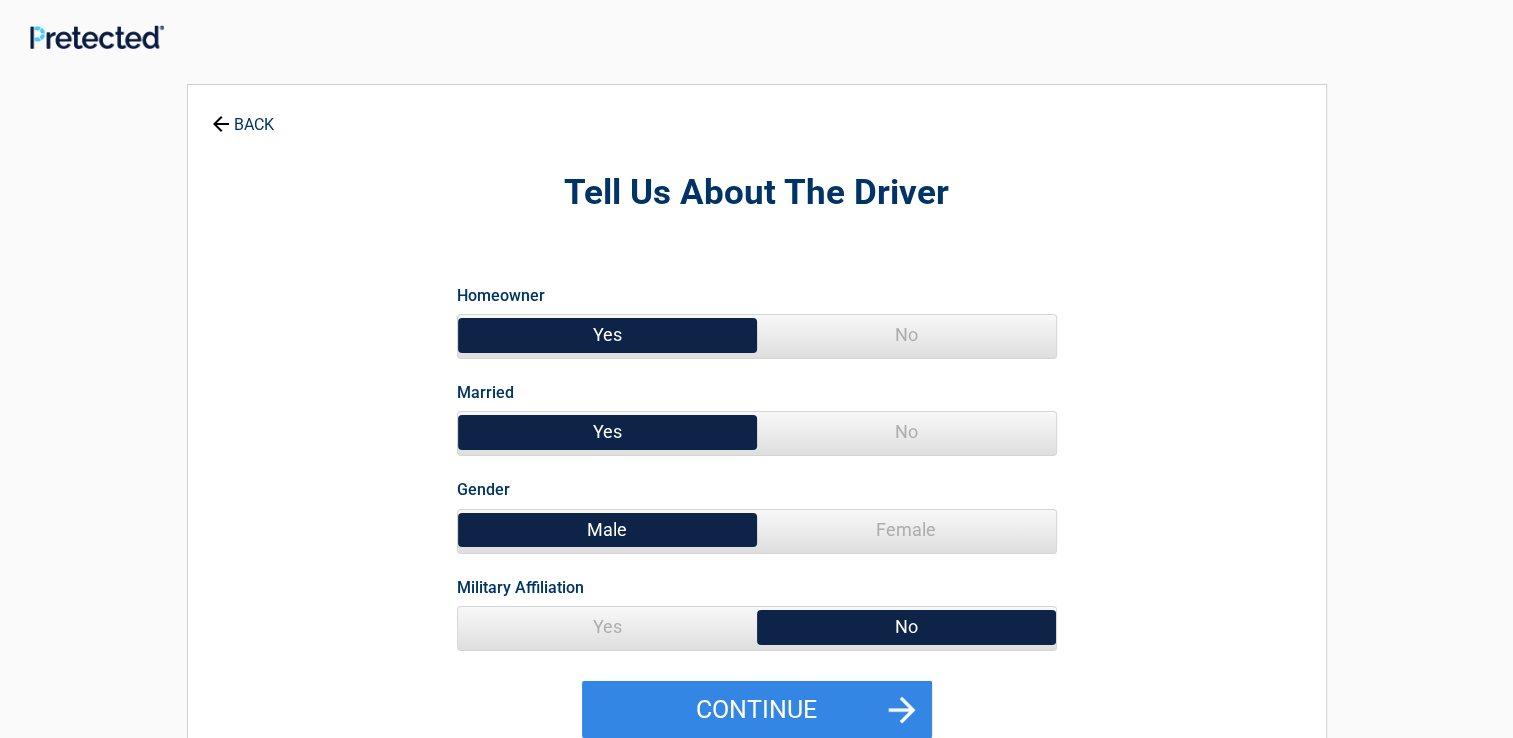 click on "No" at bounding box center (906, 432) 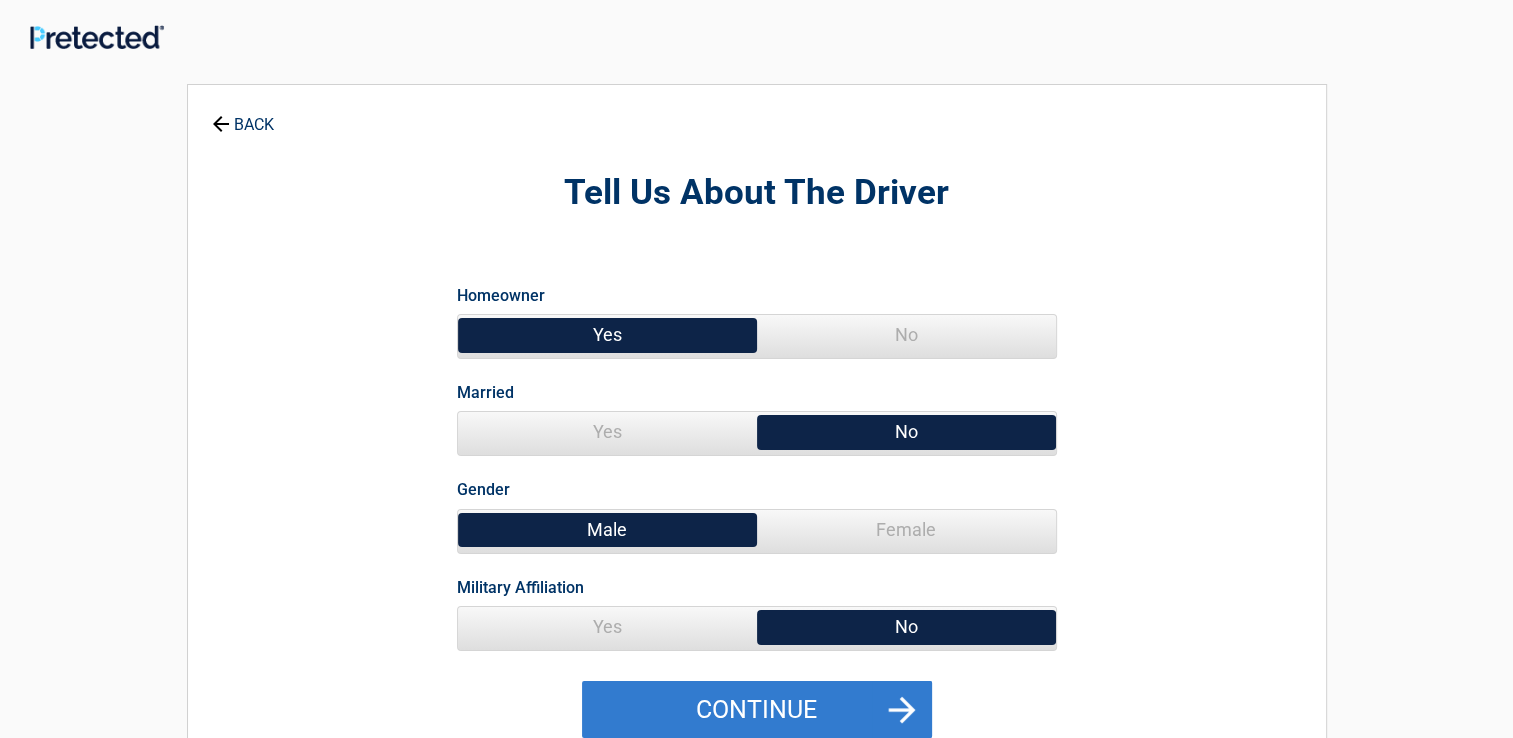 click on "Continue" at bounding box center (757, 710) 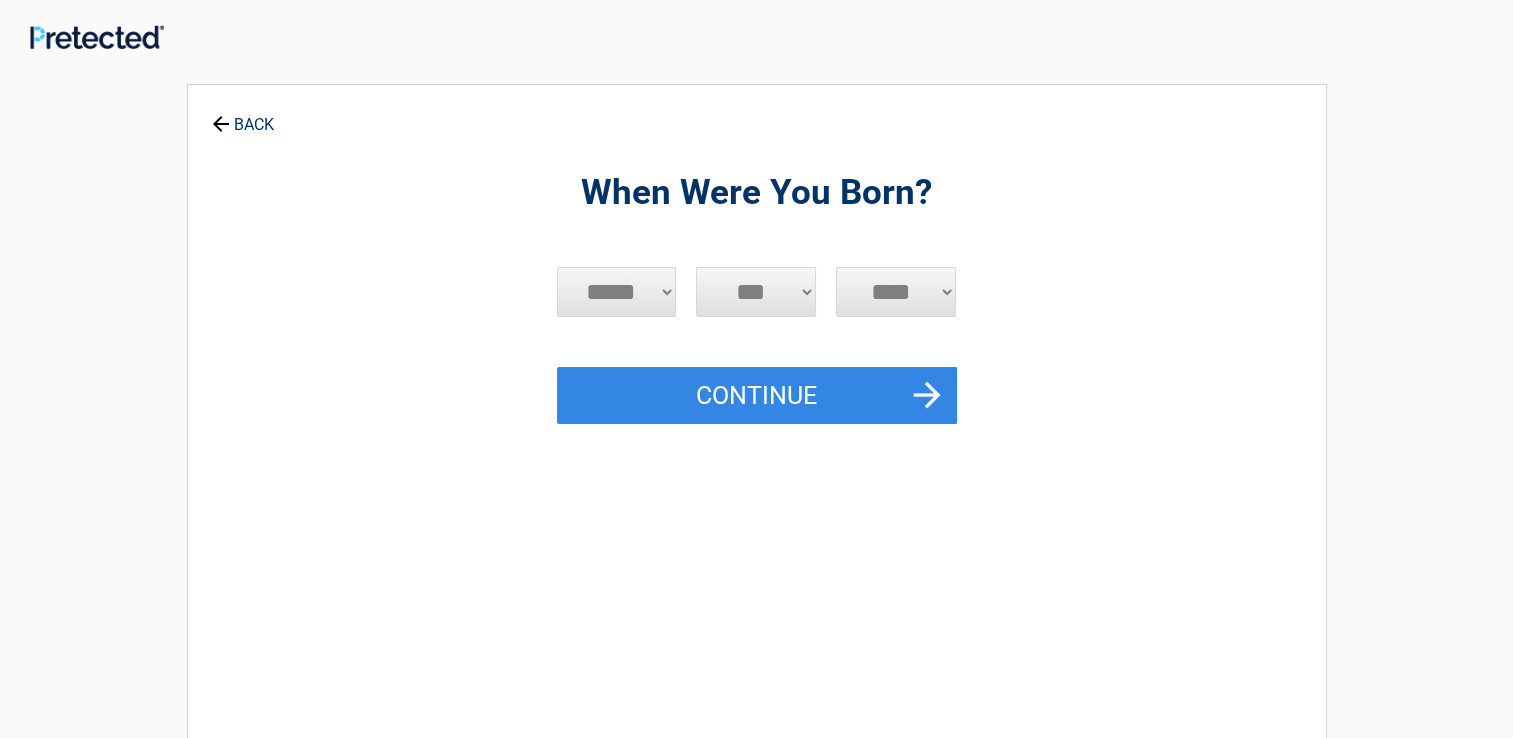 click on "*****
***
***
***
***
***
***
***
***
***
***
***
***" at bounding box center (617, 292) 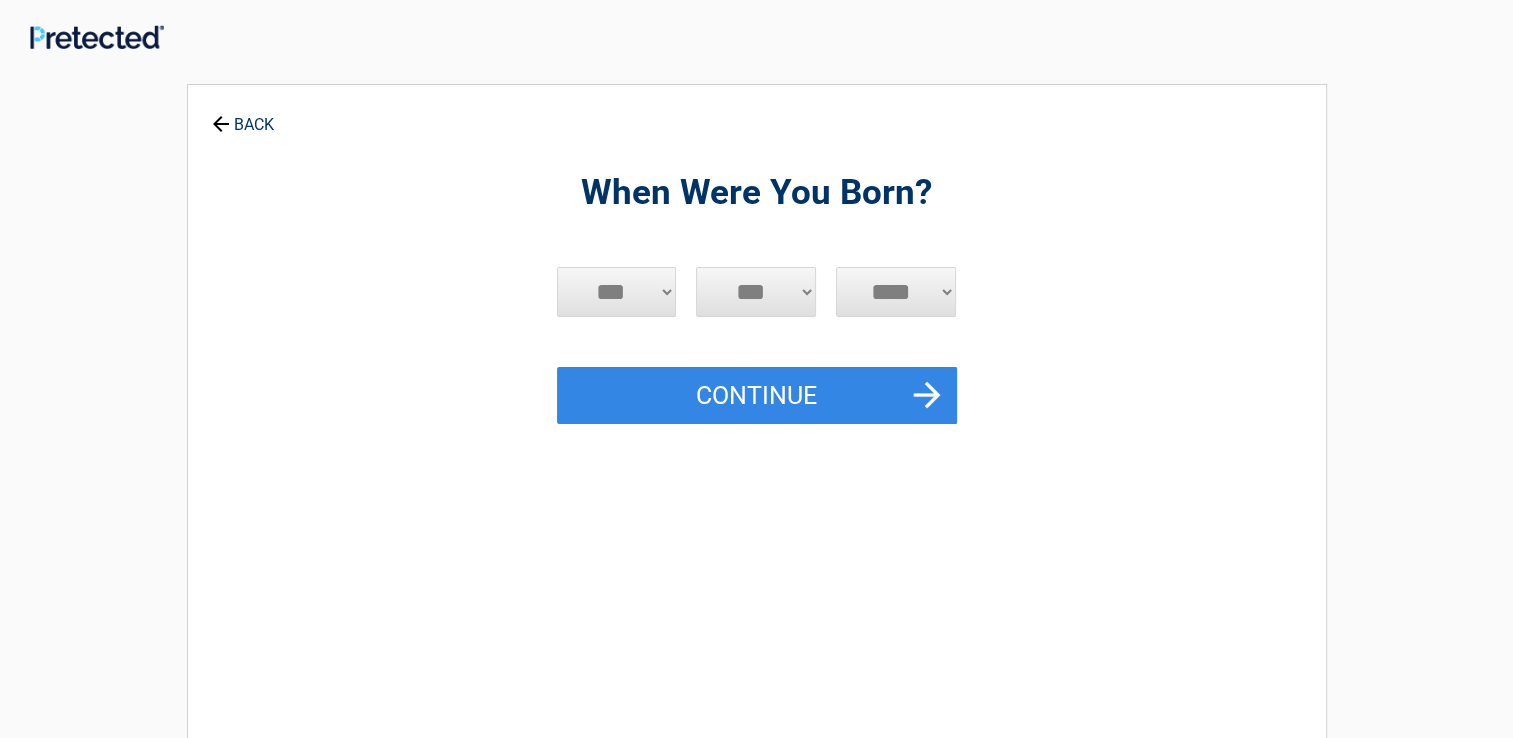 click on "*****
***
***
***
***
***
***
***
***
***
***
***
***" at bounding box center (617, 292) 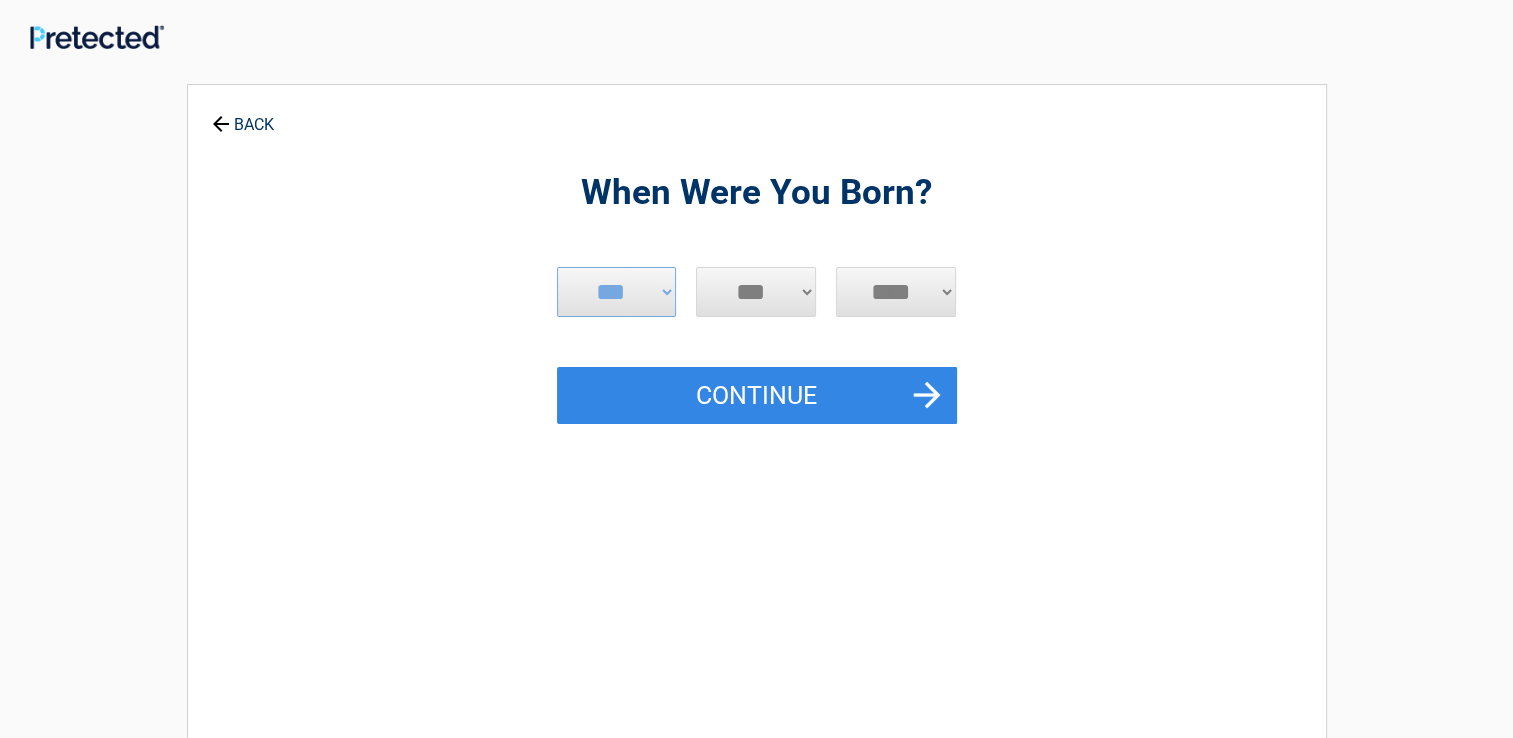 select on "*" 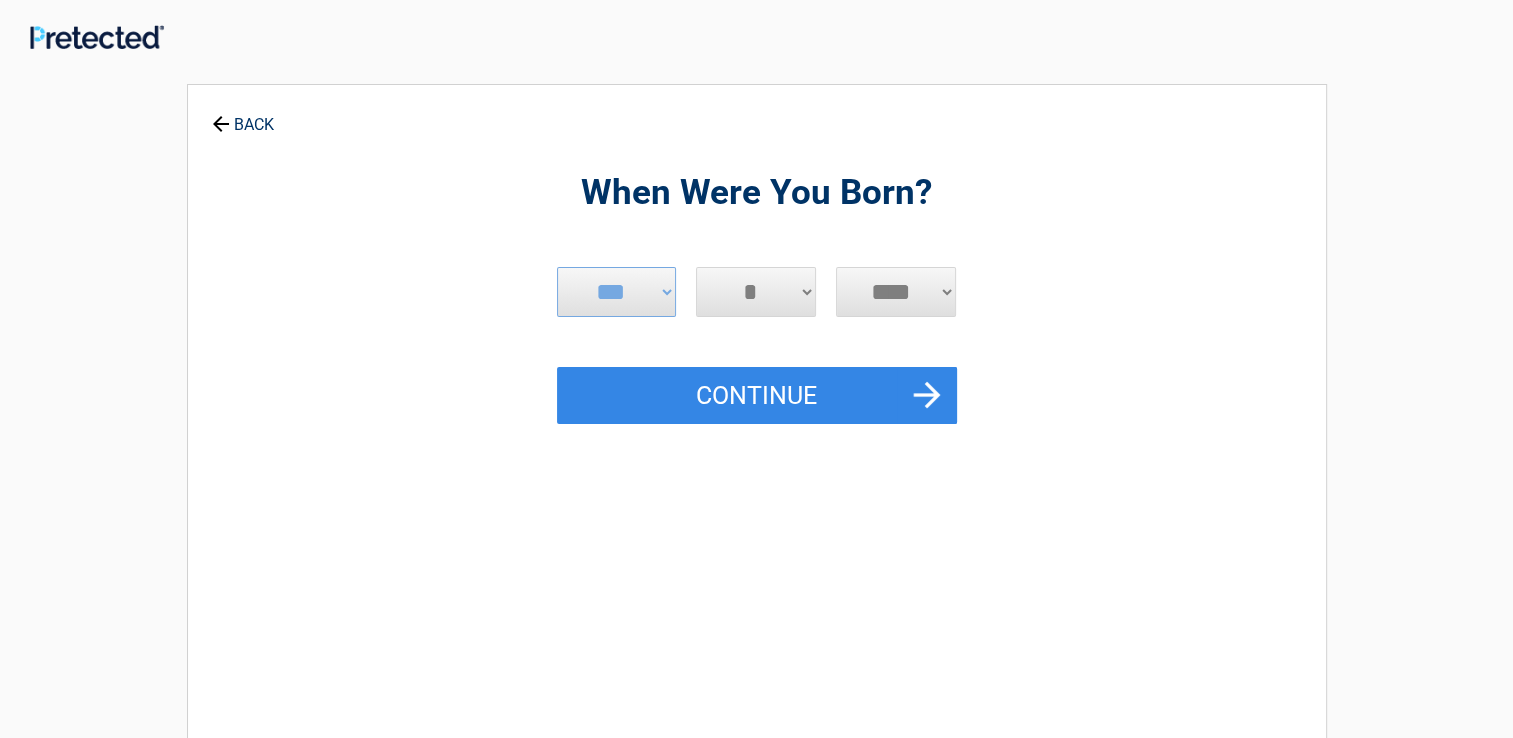 click on "*** * * * * * * * * * ** ** ** ** ** ** ** ** ** ** ** ** ** ** ** ** ** ** ** ** **" at bounding box center [756, 292] 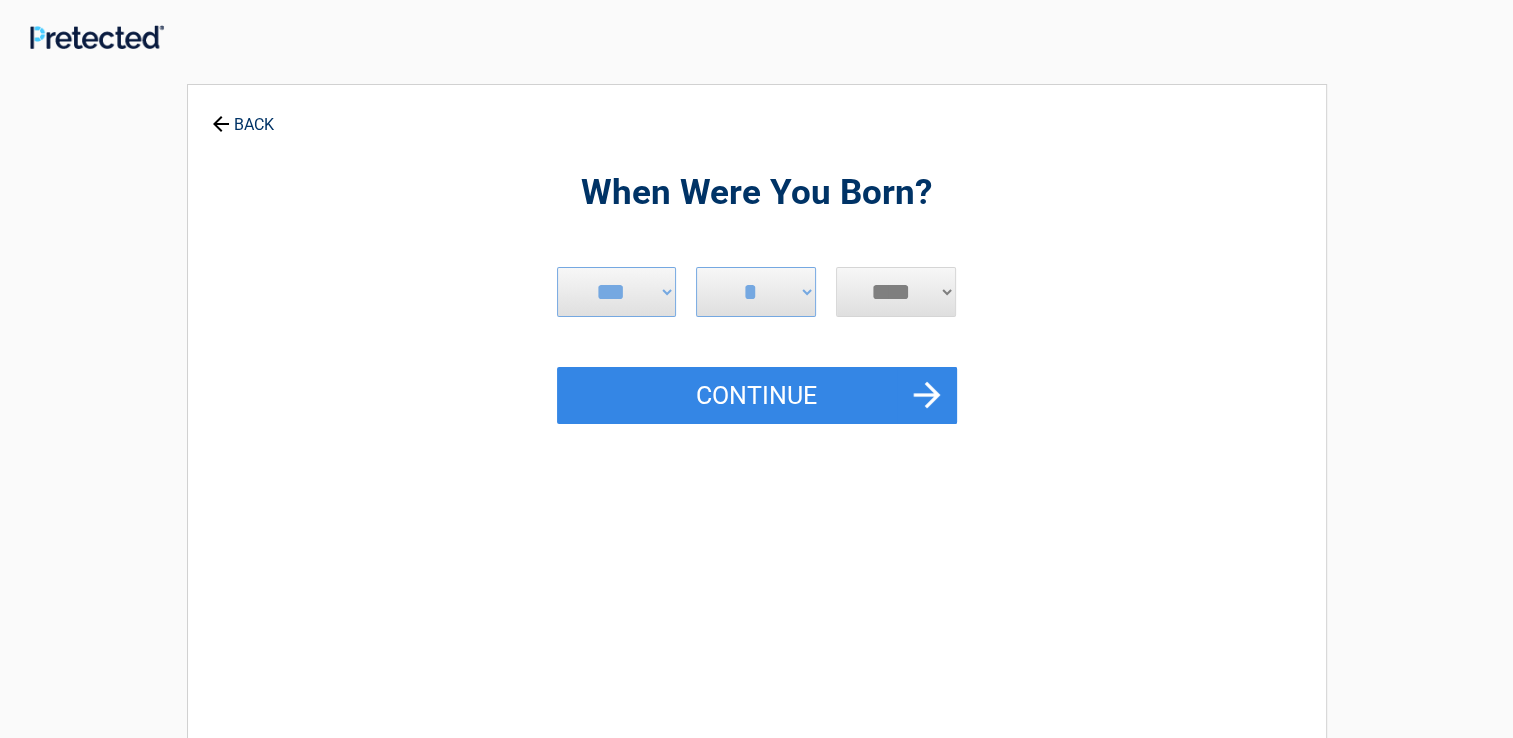 click on "****
****
****
****
****
****
****
****
****
****
****
****
****
****
****
****
****
****
****
****
****
****
****
****
****
****
****
****
****
****
****
****
****
****
****
****
****
****
****
****
****
****
****
****
****
****
****
****
****
****
****
****
****
****
****
****
****
****
****
****
****
****
****
****" at bounding box center [896, 292] 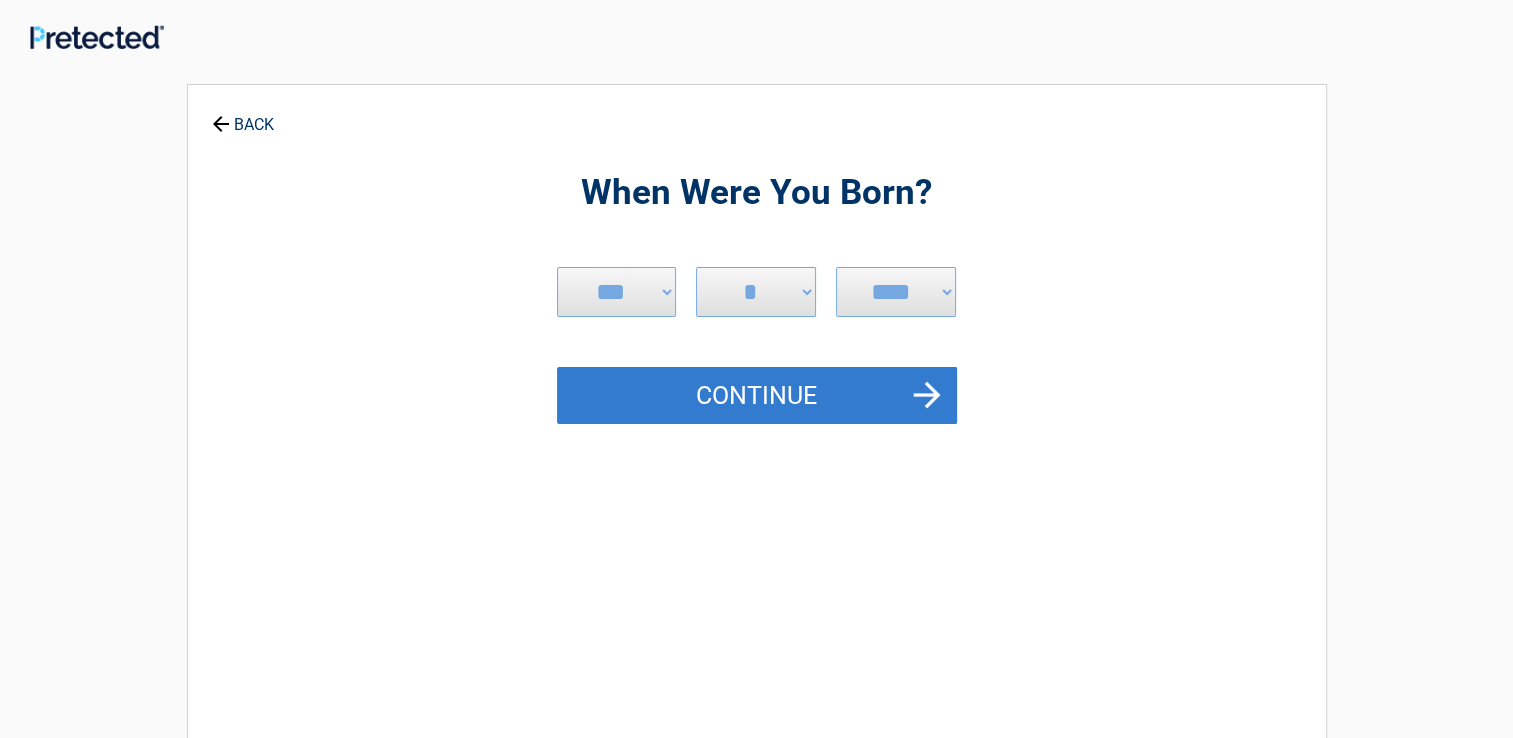 click on "Continue" at bounding box center [757, 396] 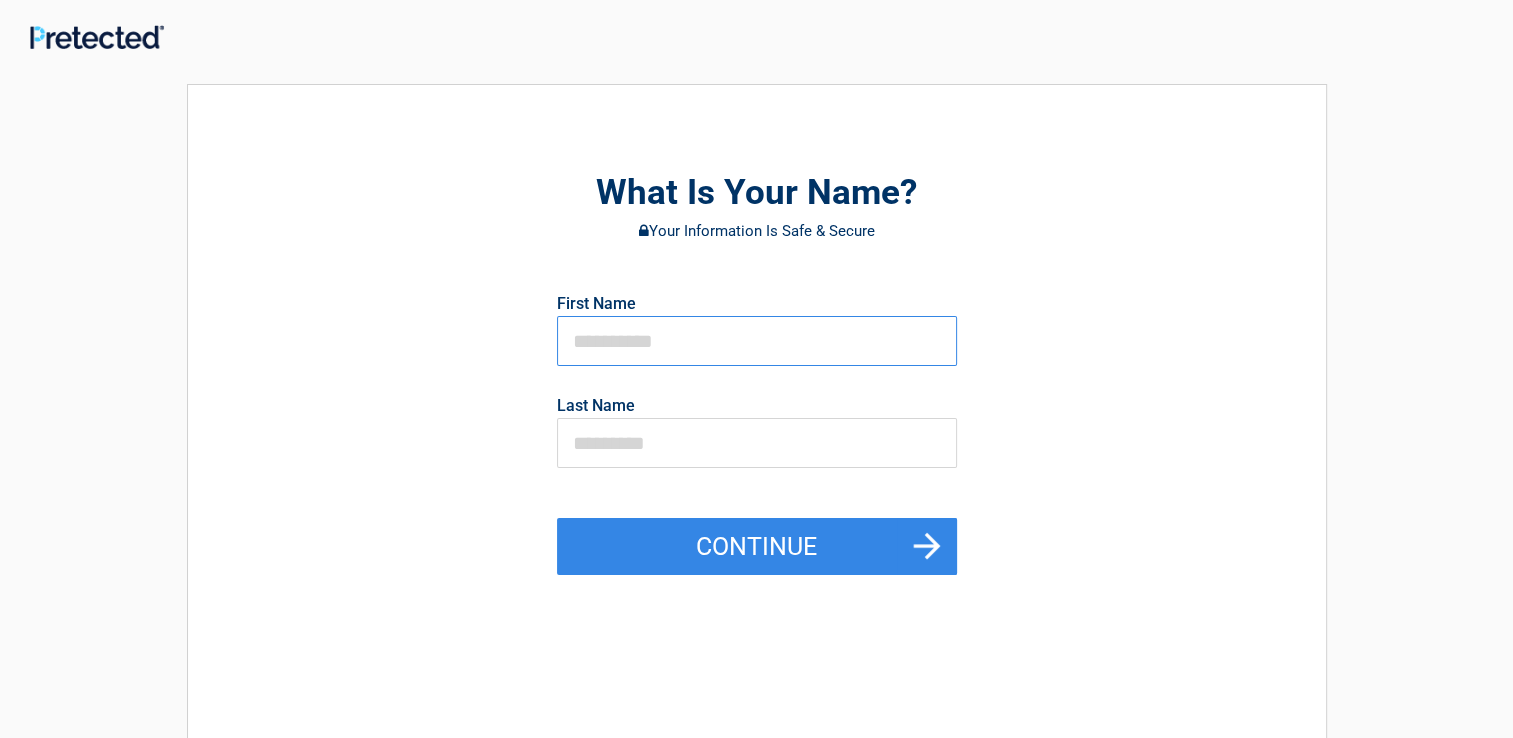 click at bounding box center (757, 341) 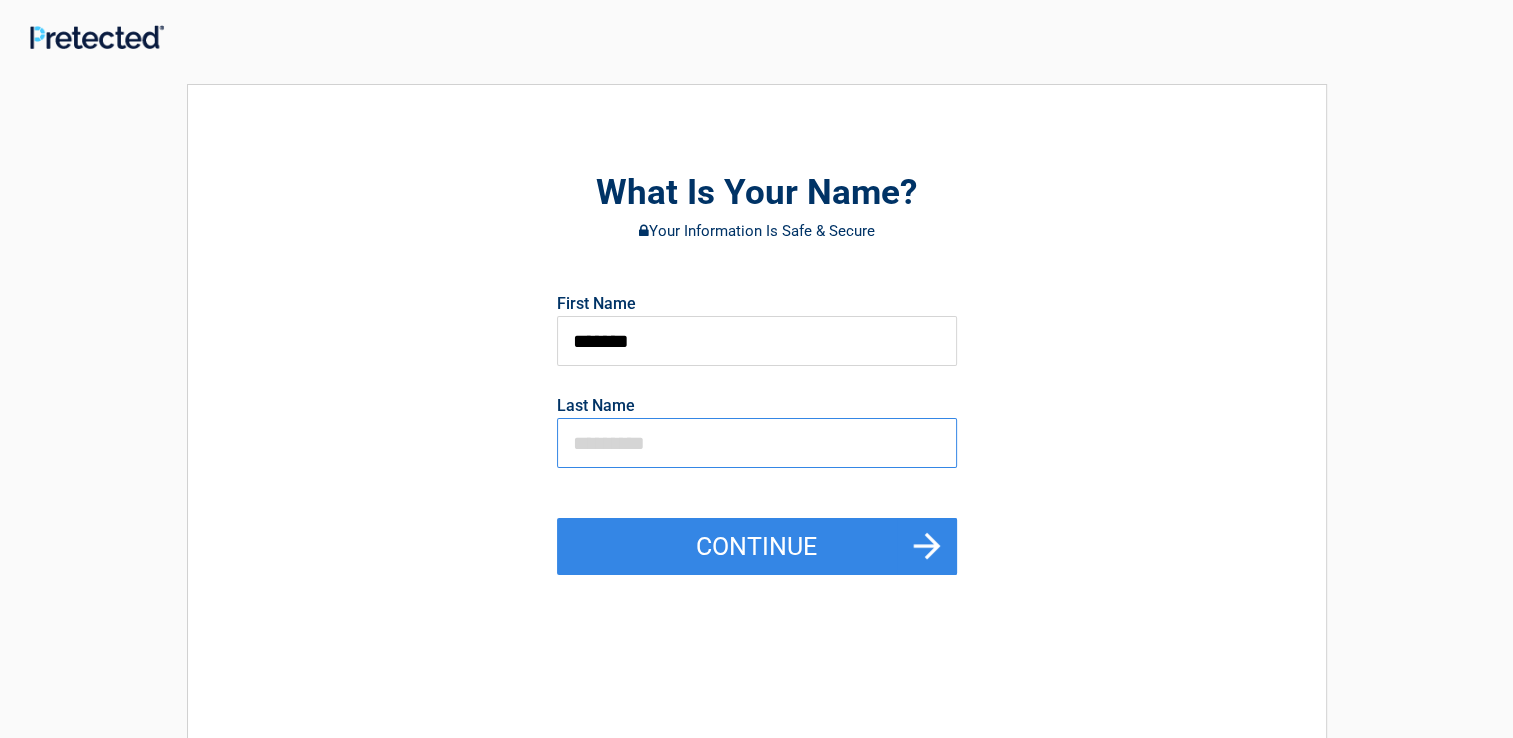 type on "*******" 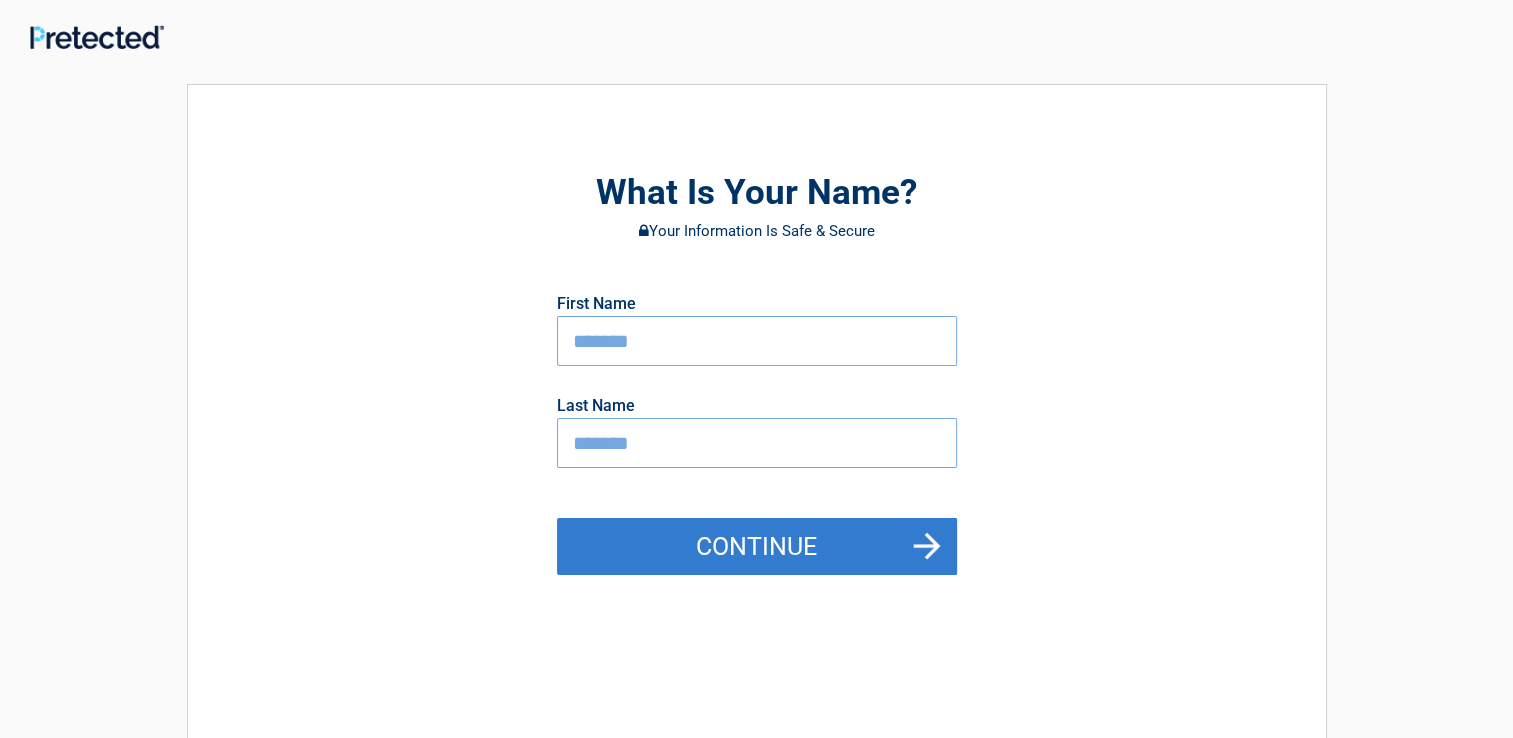 click on "Continue" at bounding box center [757, 547] 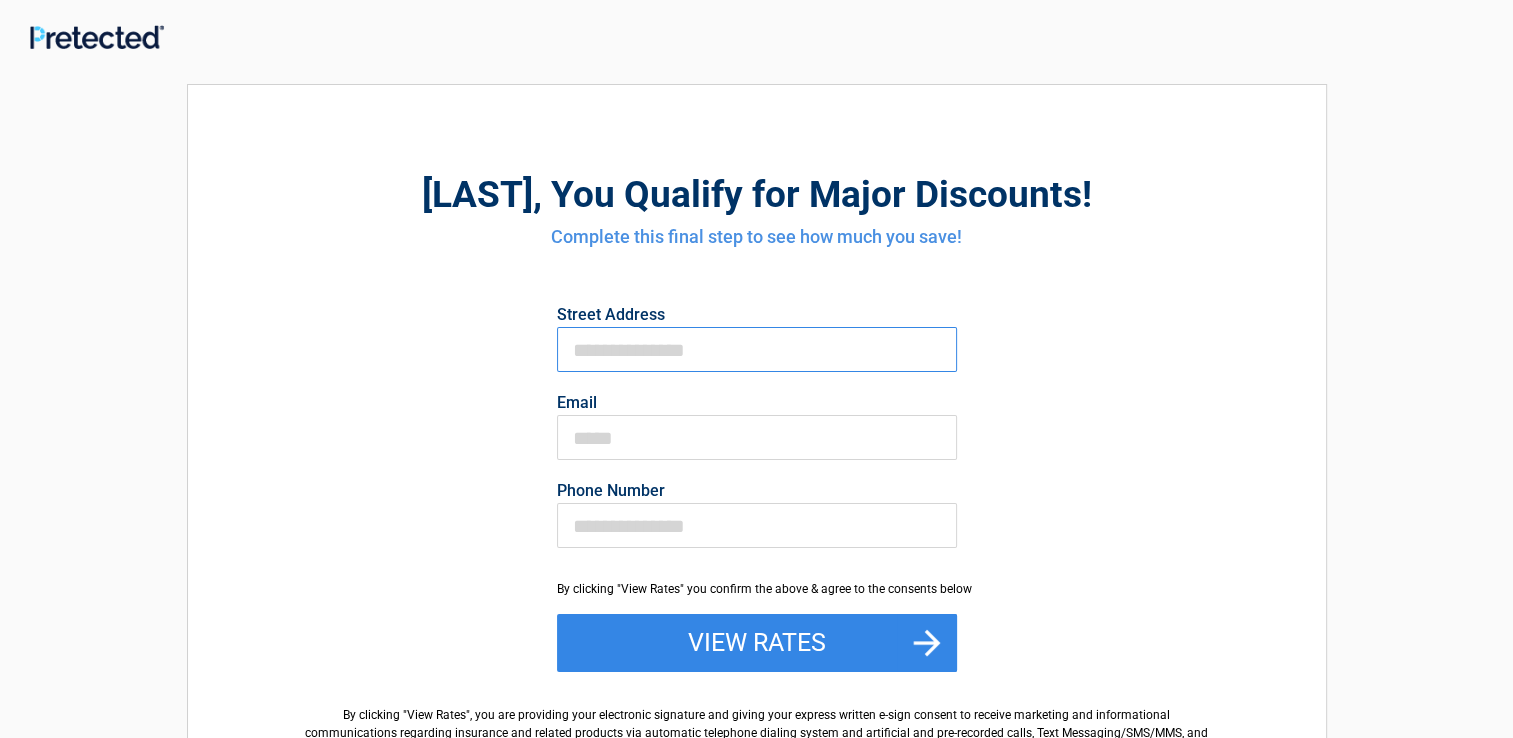 click on "First Name" at bounding box center [757, 349] 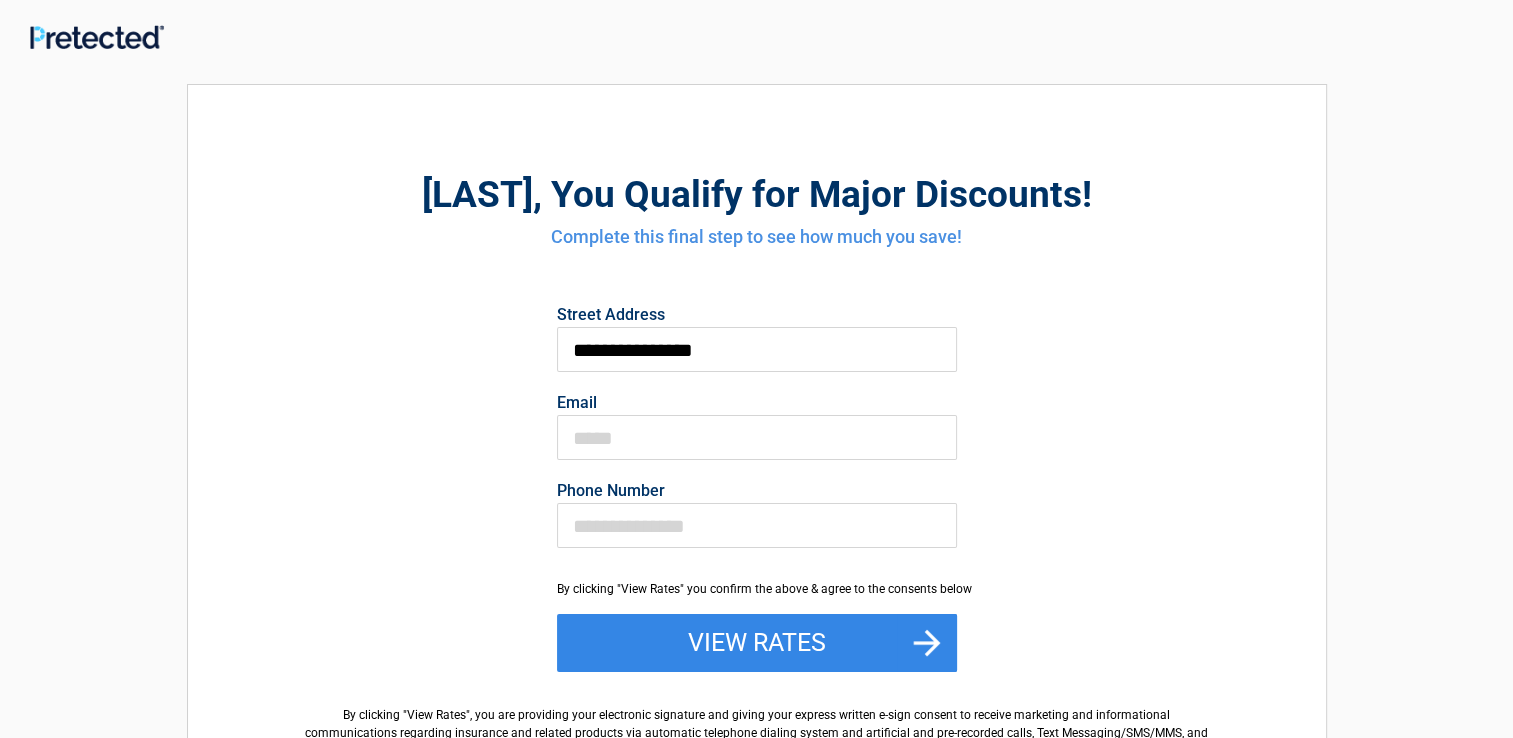 type on "**********" 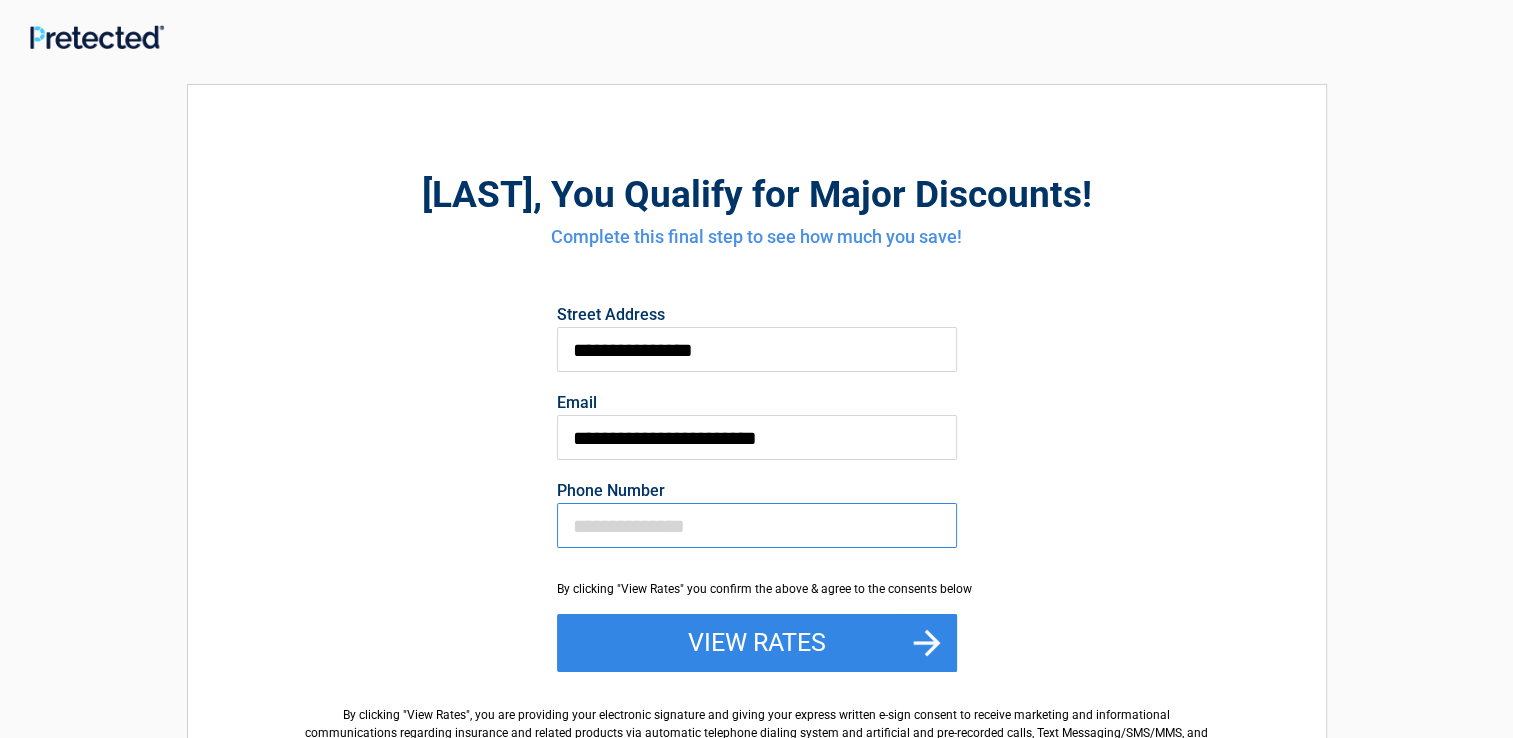 type on "**********" 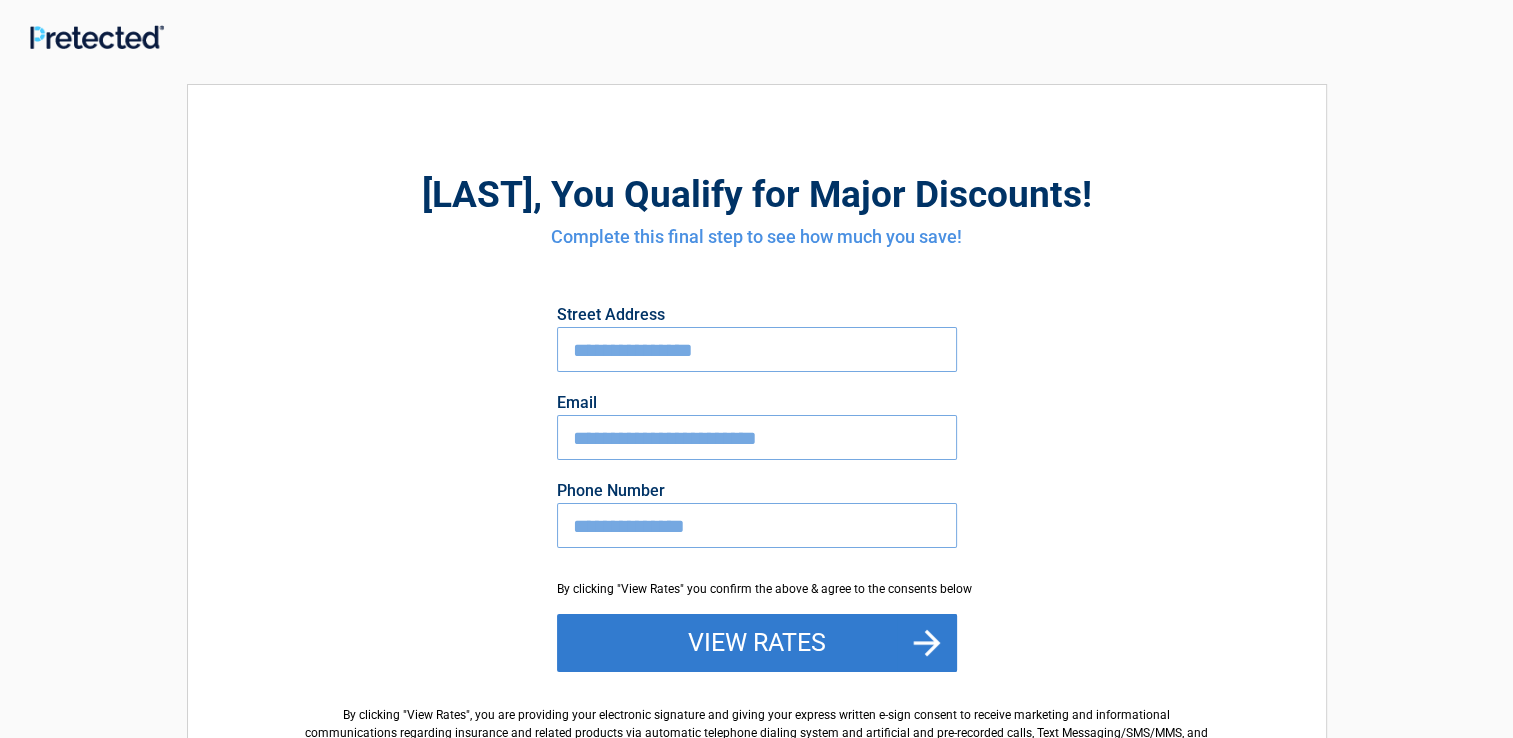 click on "View Rates" at bounding box center (757, 643) 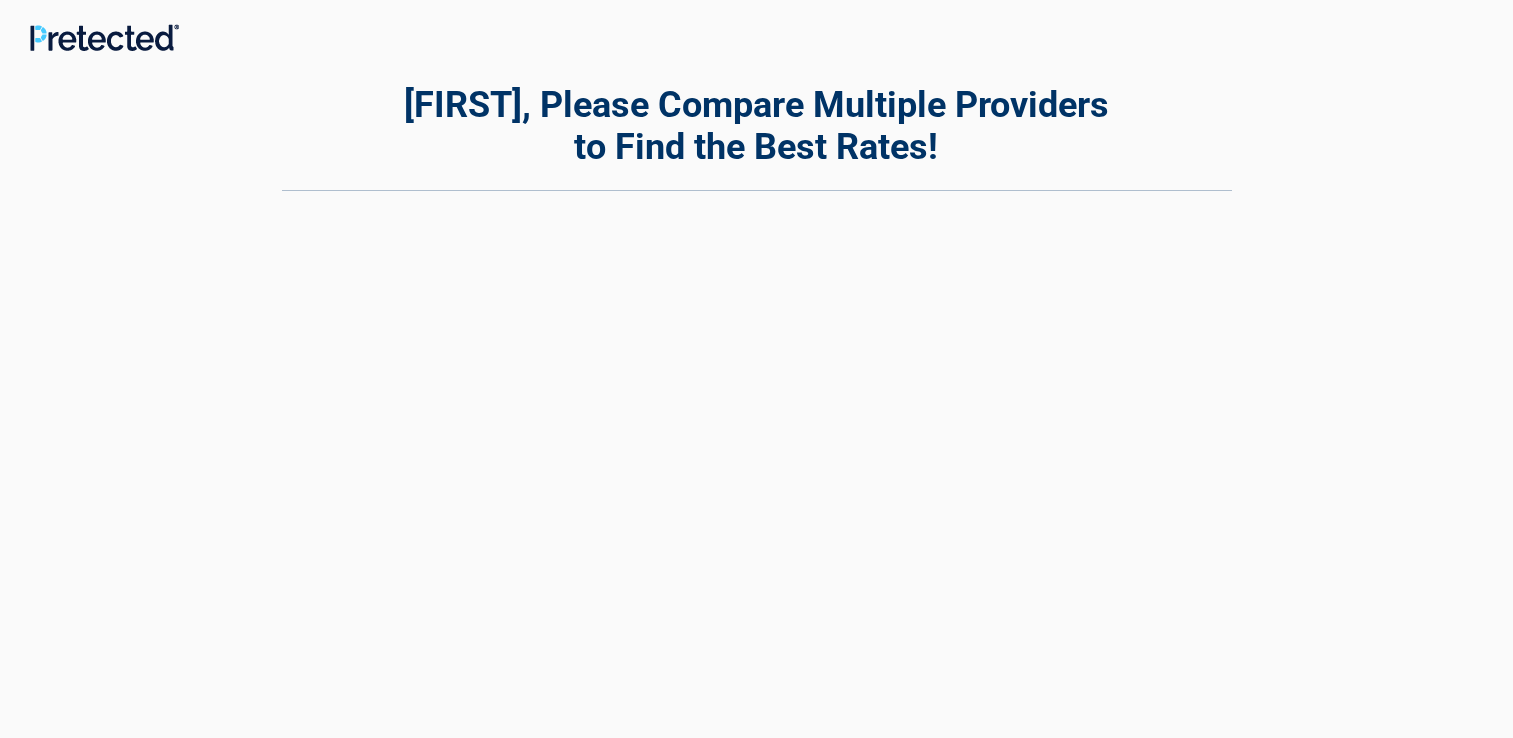 scroll, scrollTop: 0, scrollLeft: 0, axis: both 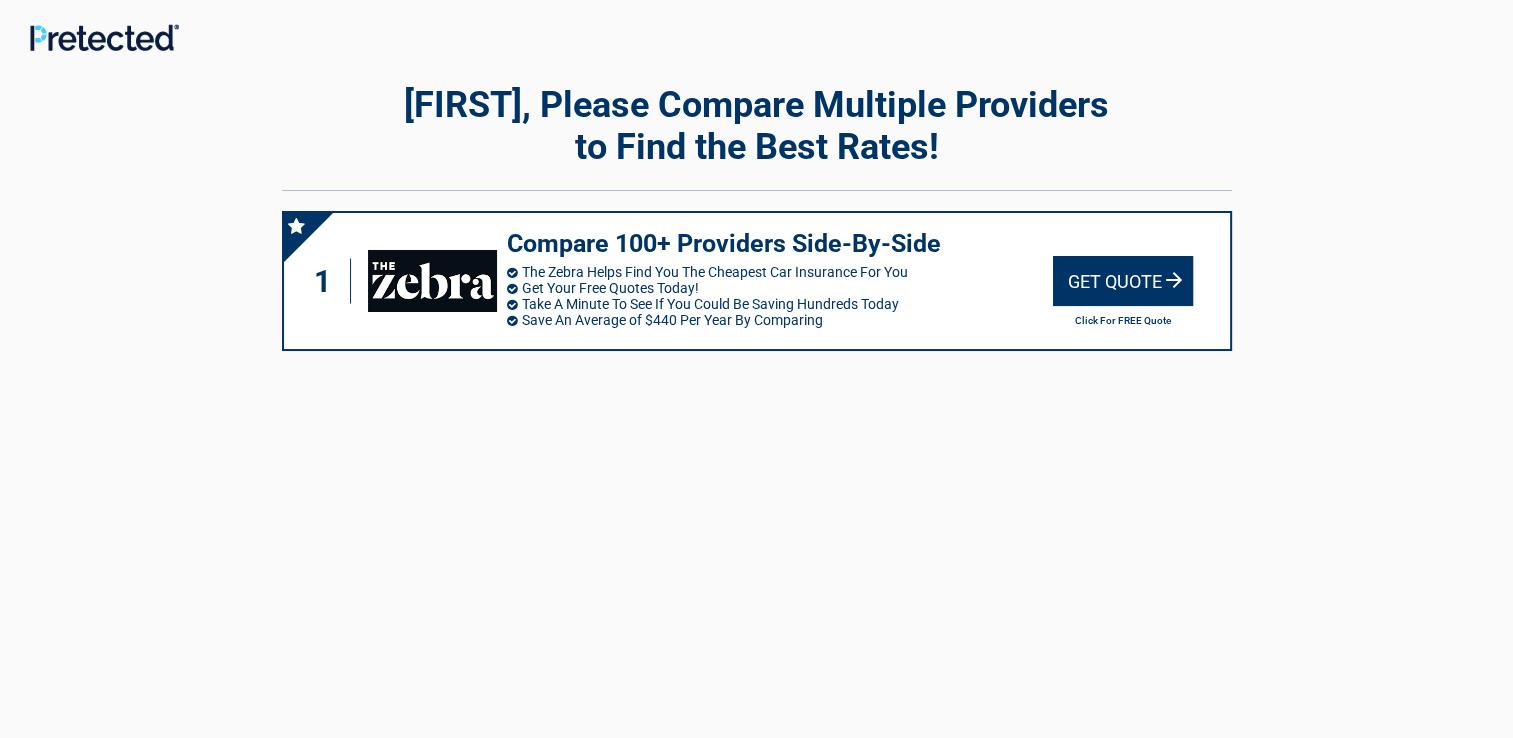 click on "Get Quote" at bounding box center (1123, 281) 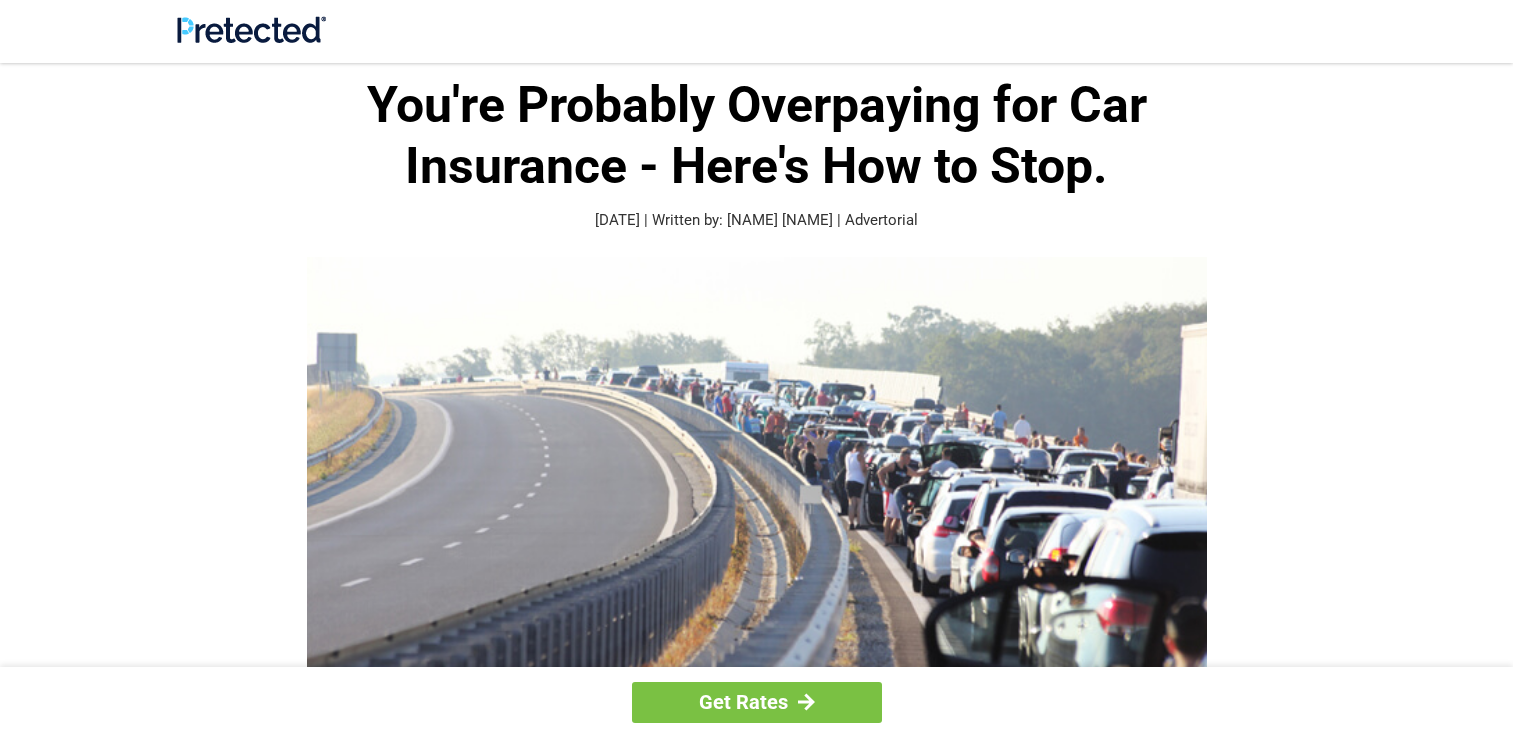 scroll, scrollTop: 0, scrollLeft: 0, axis: both 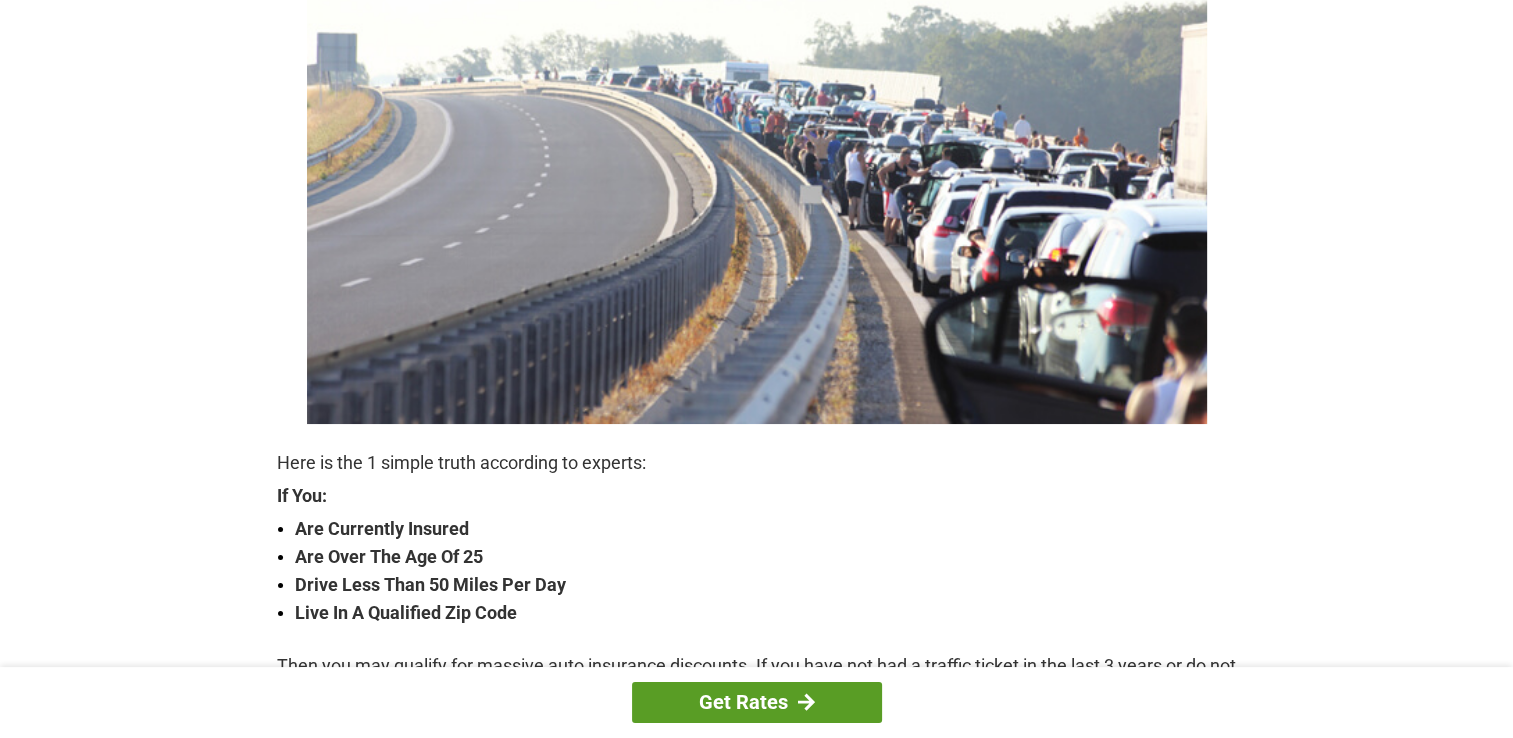 click on "Get Rates" at bounding box center [757, 702] 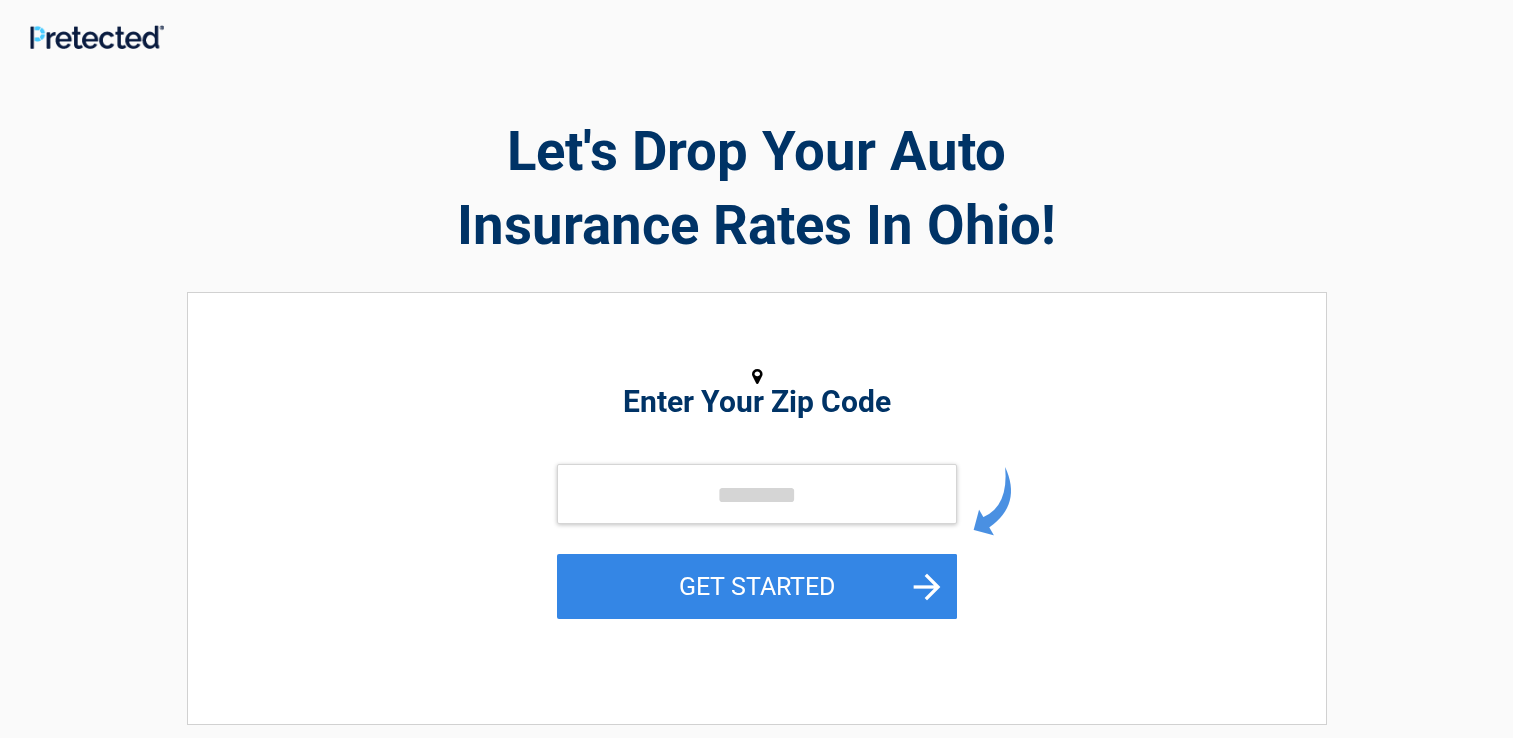 scroll, scrollTop: 0, scrollLeft: 0, axis: both 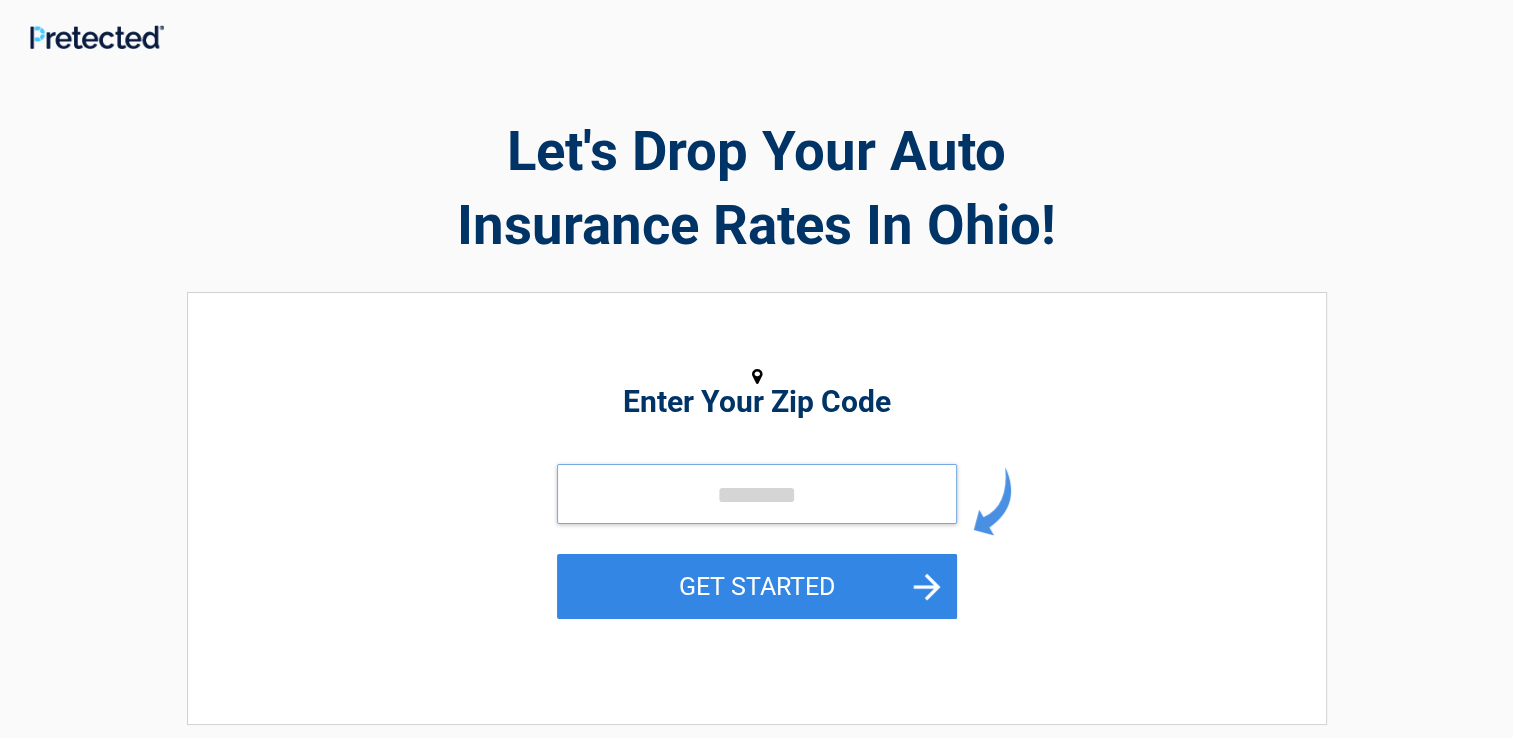 click at bounding box center (757, 494) 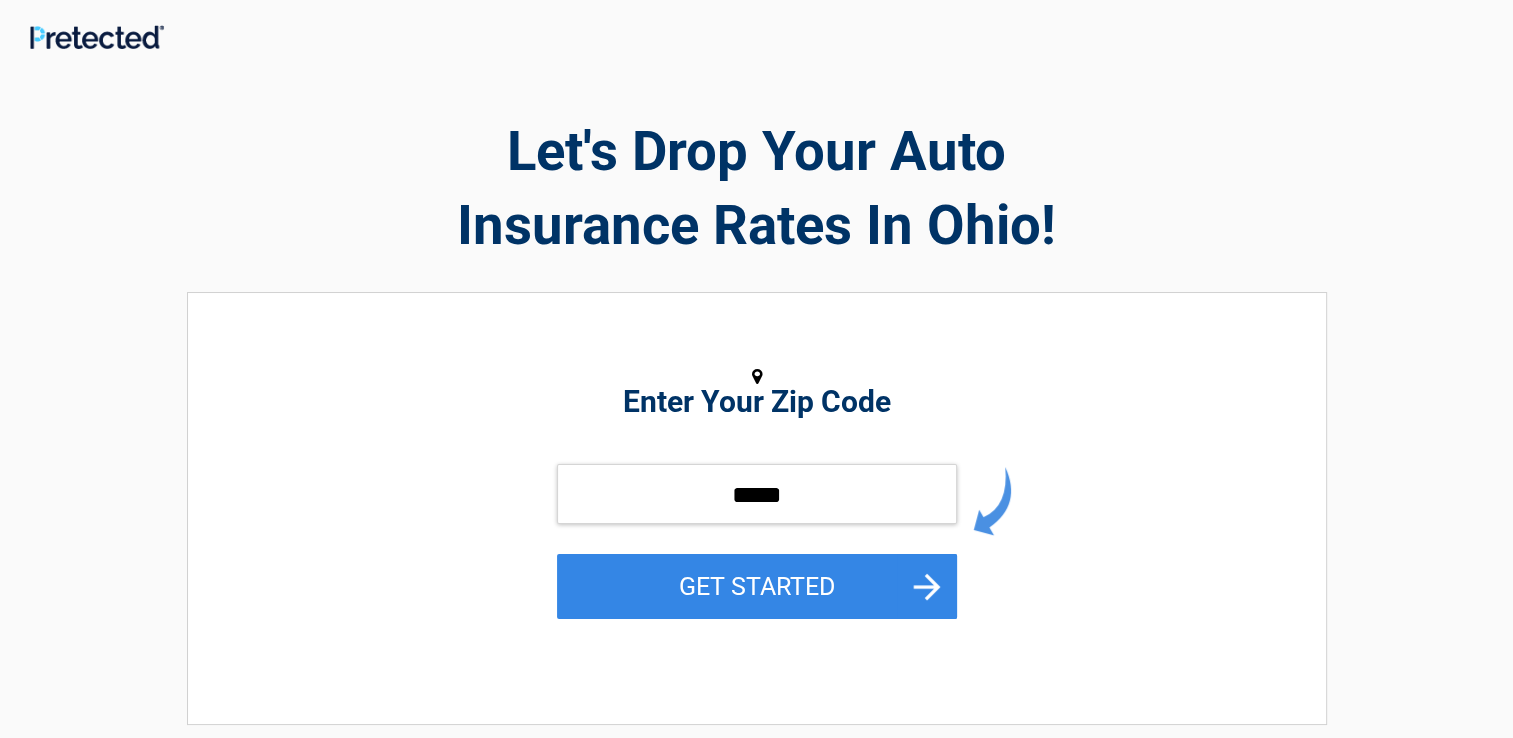 click on "GET STARTED" at bounding box center [757, 586] 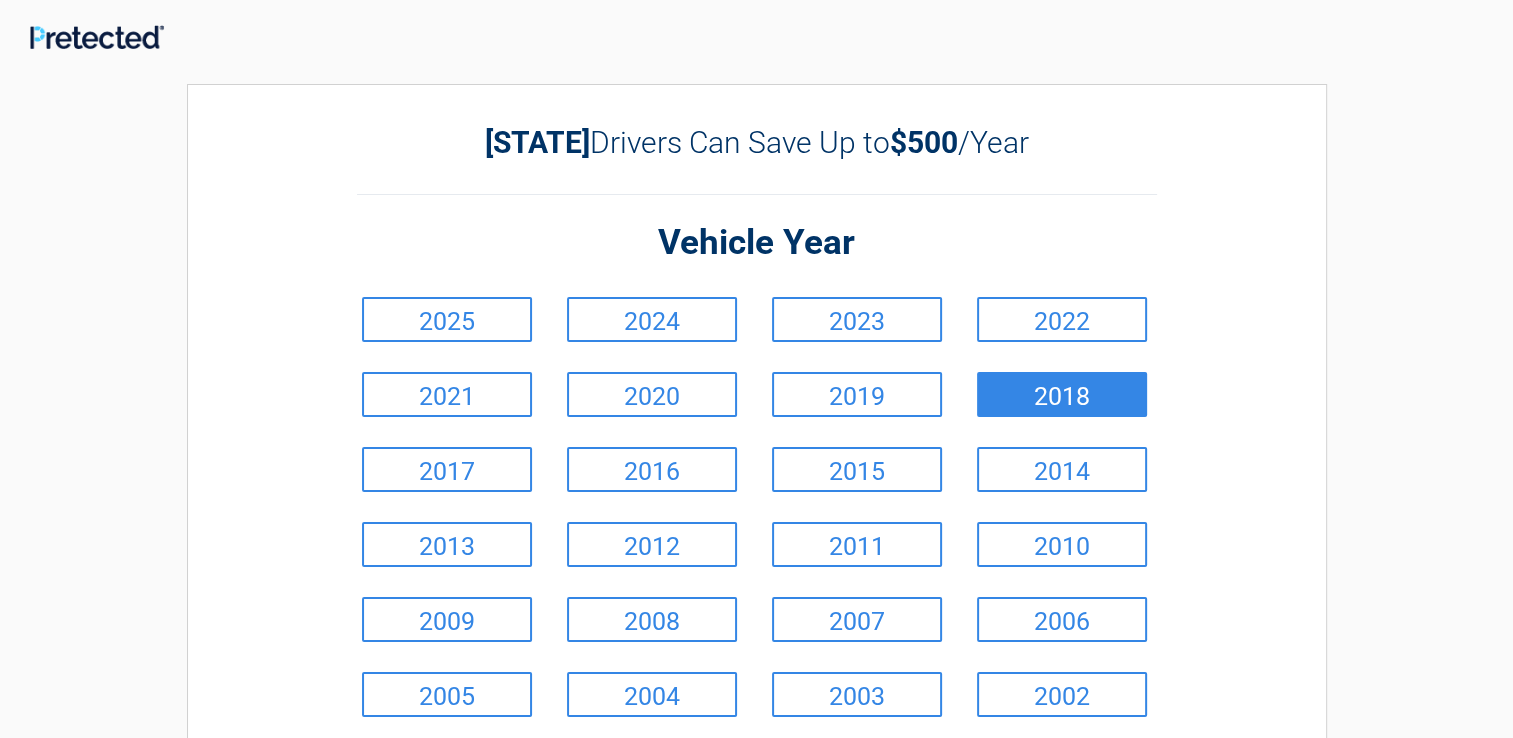 click on "2018" at bounding box center (1062, 394) 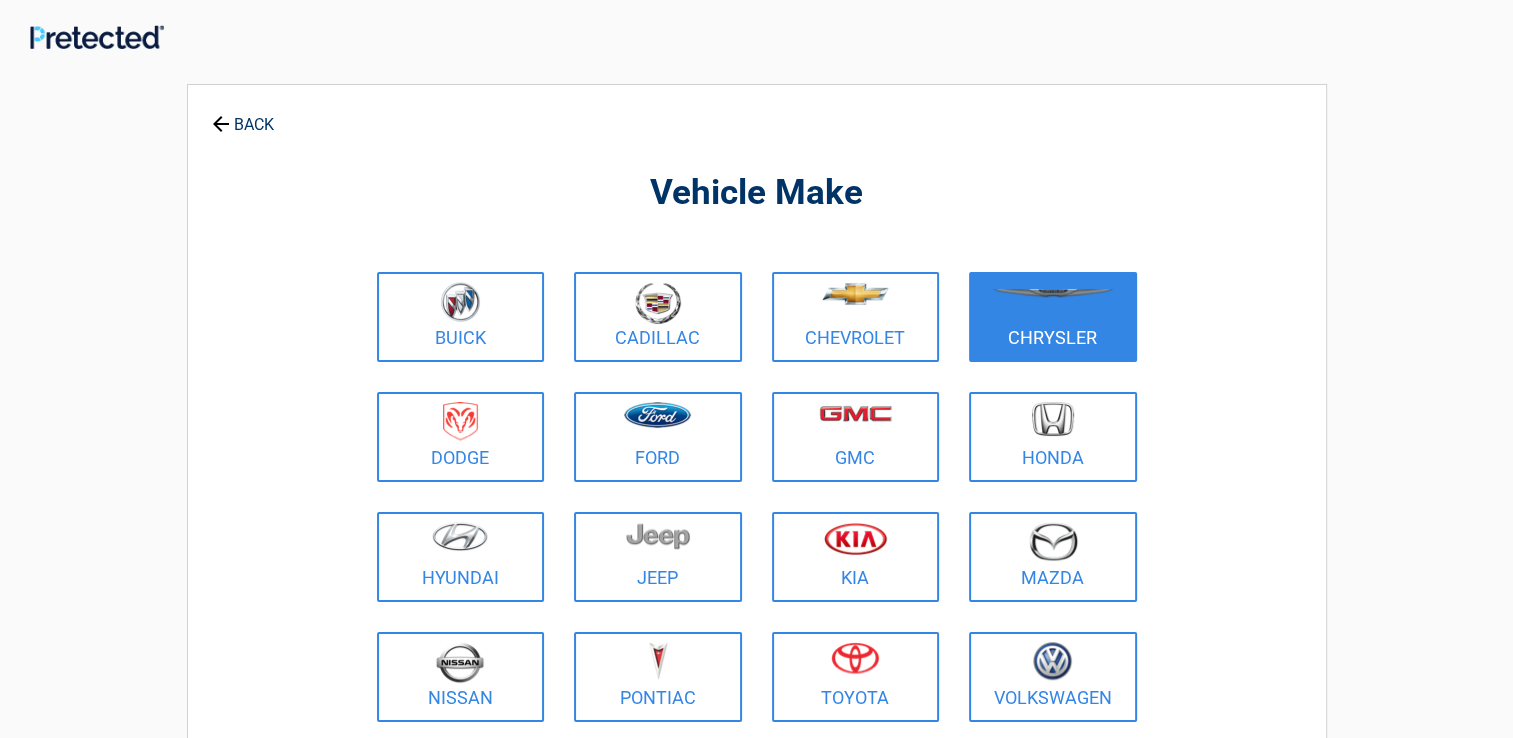 drag, startPoint x: 1078, startPoint y: 316, endPoint x: 1061, endPoint y: 325, distance: 19.235384 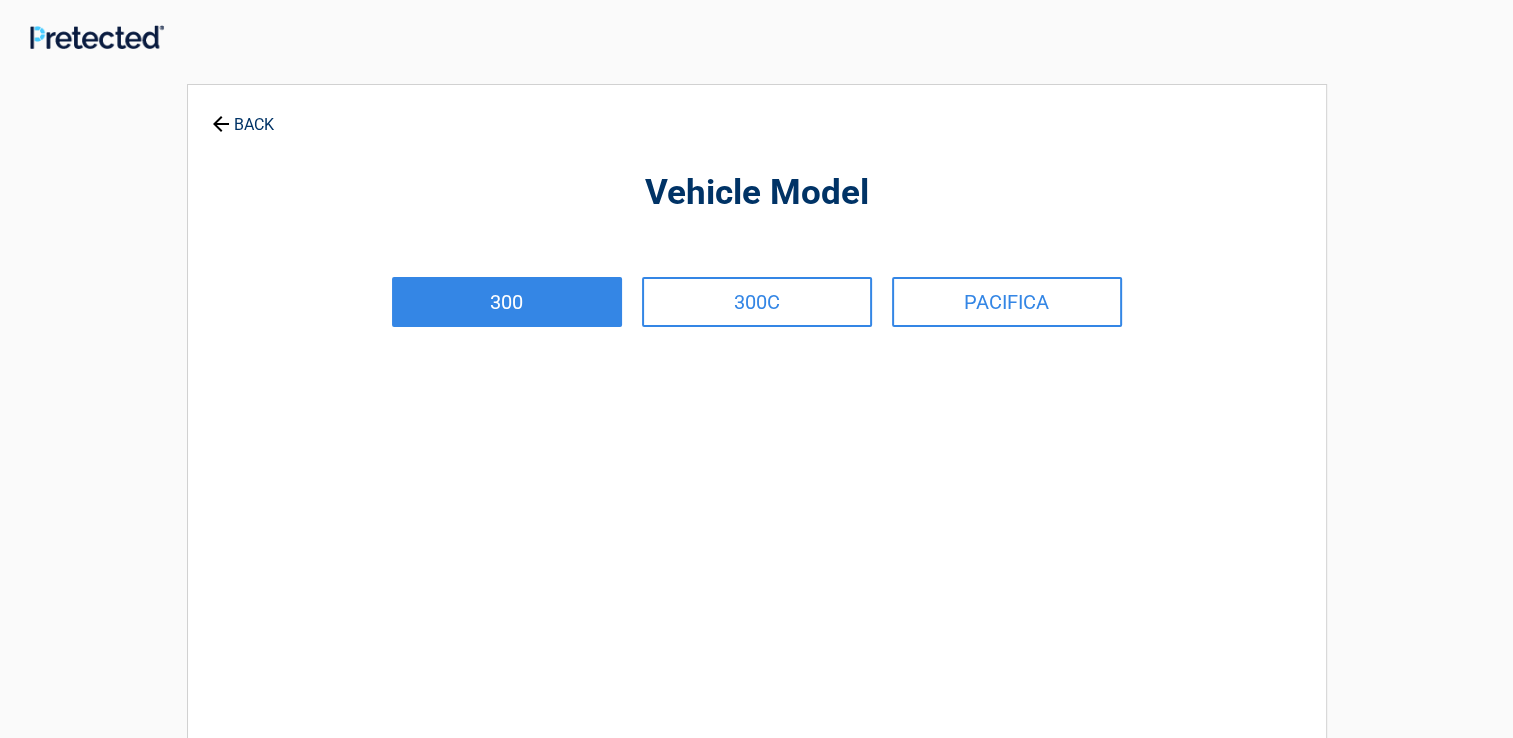 drag, startPoint x: 500, startPoint y: 296, endPoint x: 496, endPoint y: 321, distance: 25.317978 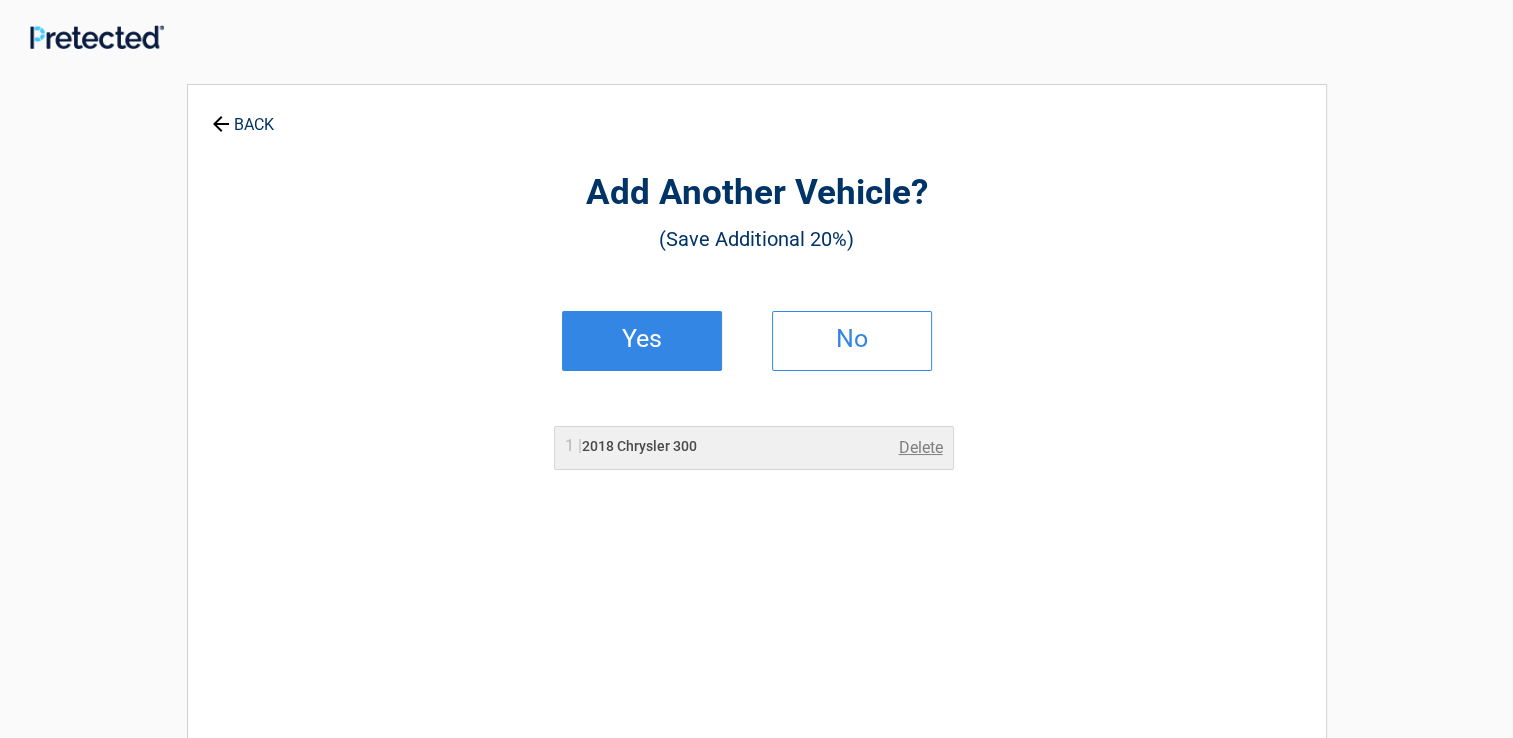 click on "Yes" at bounding box center (642, 339) 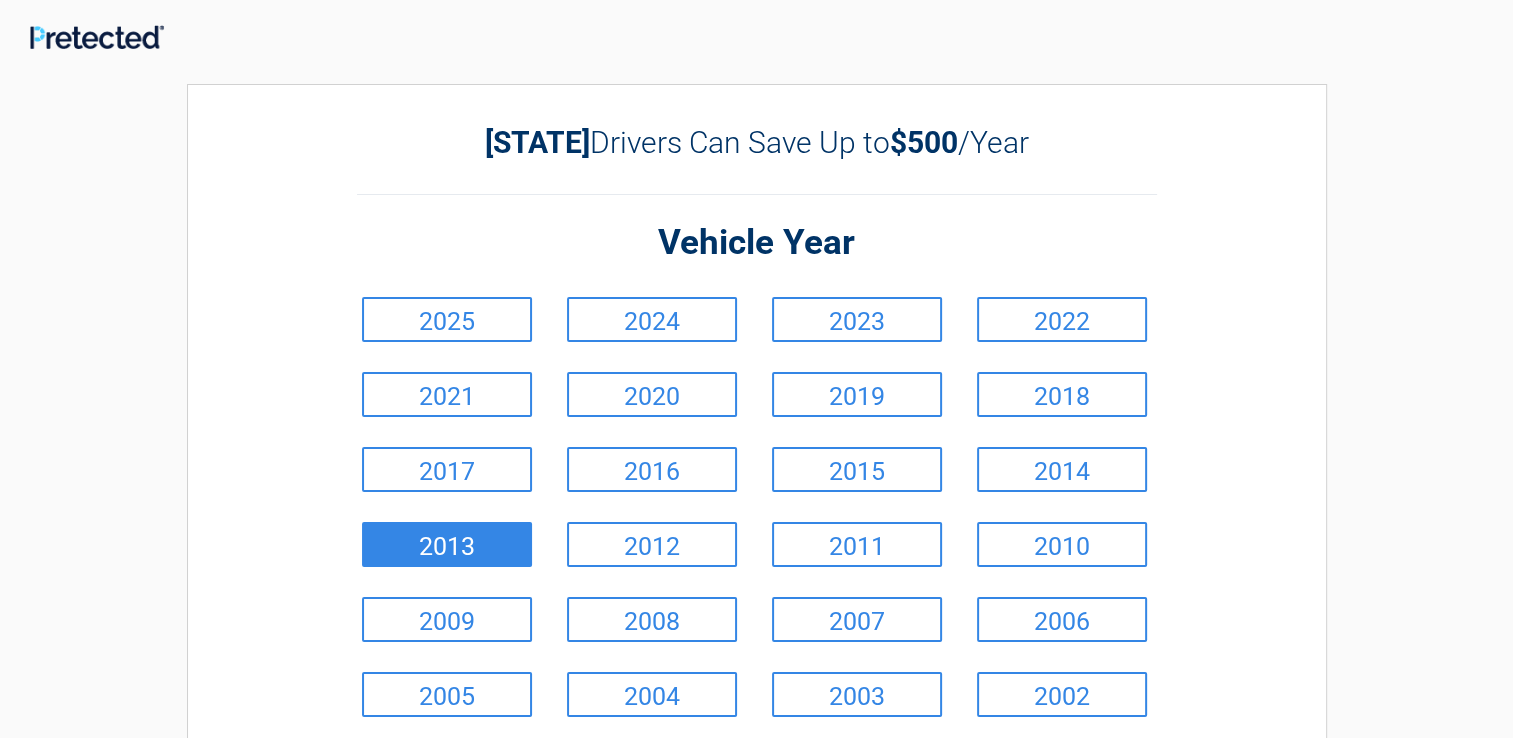 click on "2013" at bounding box center (447, 544) 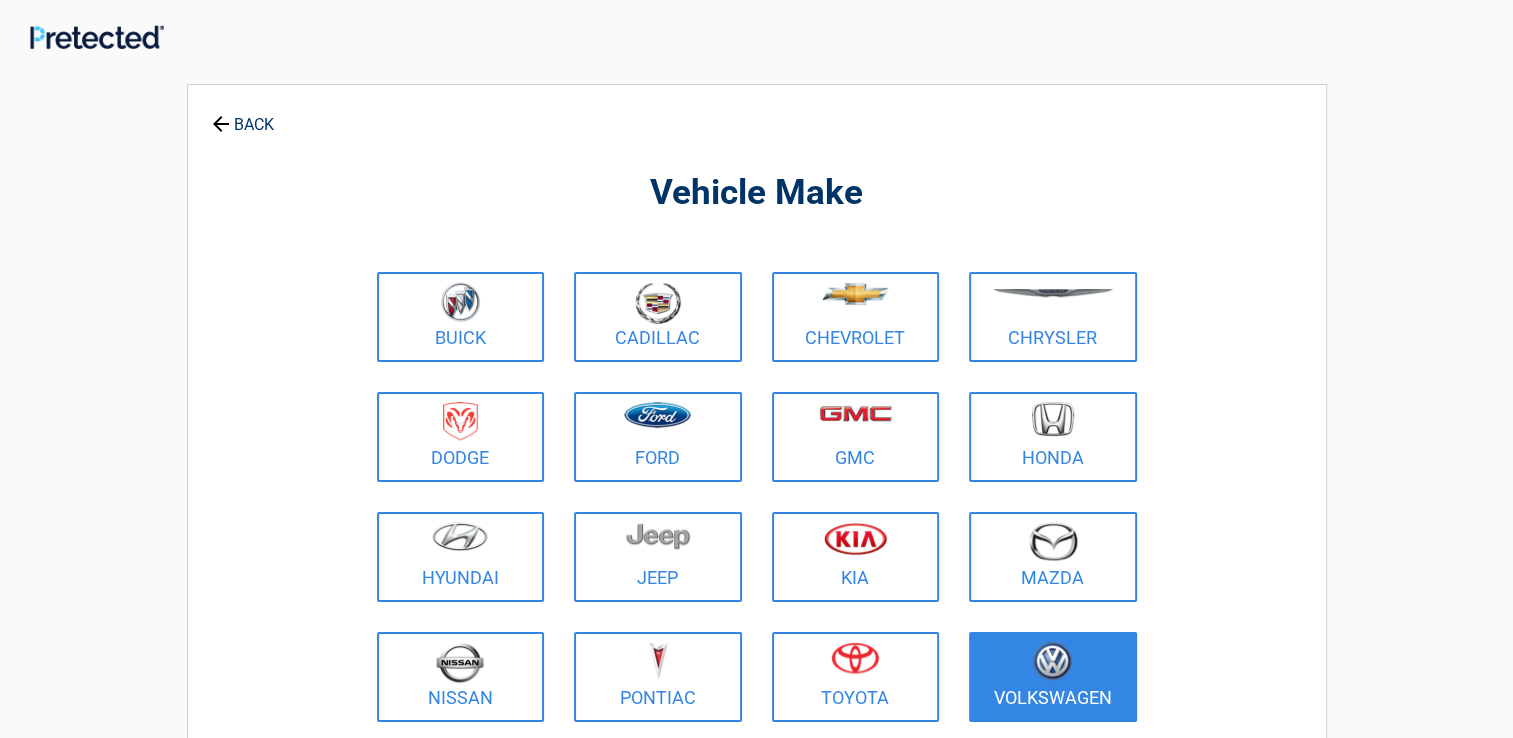 drag, startPoint x: 1091, startPoint y: 681, endPoint x: 1064, endPoint y: 684, distance: 27.166155 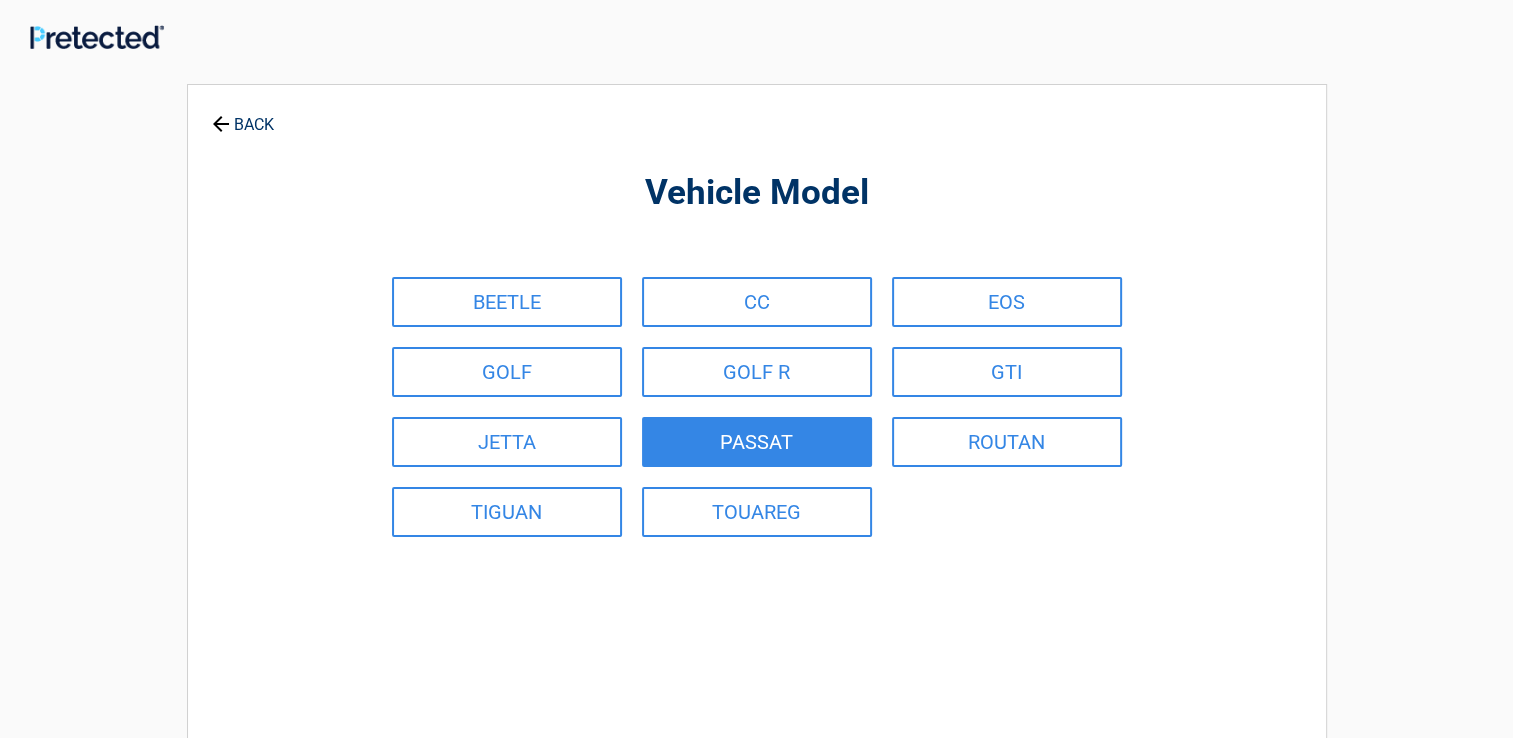 click on "PASSAT" at bounding box center (757, 442) 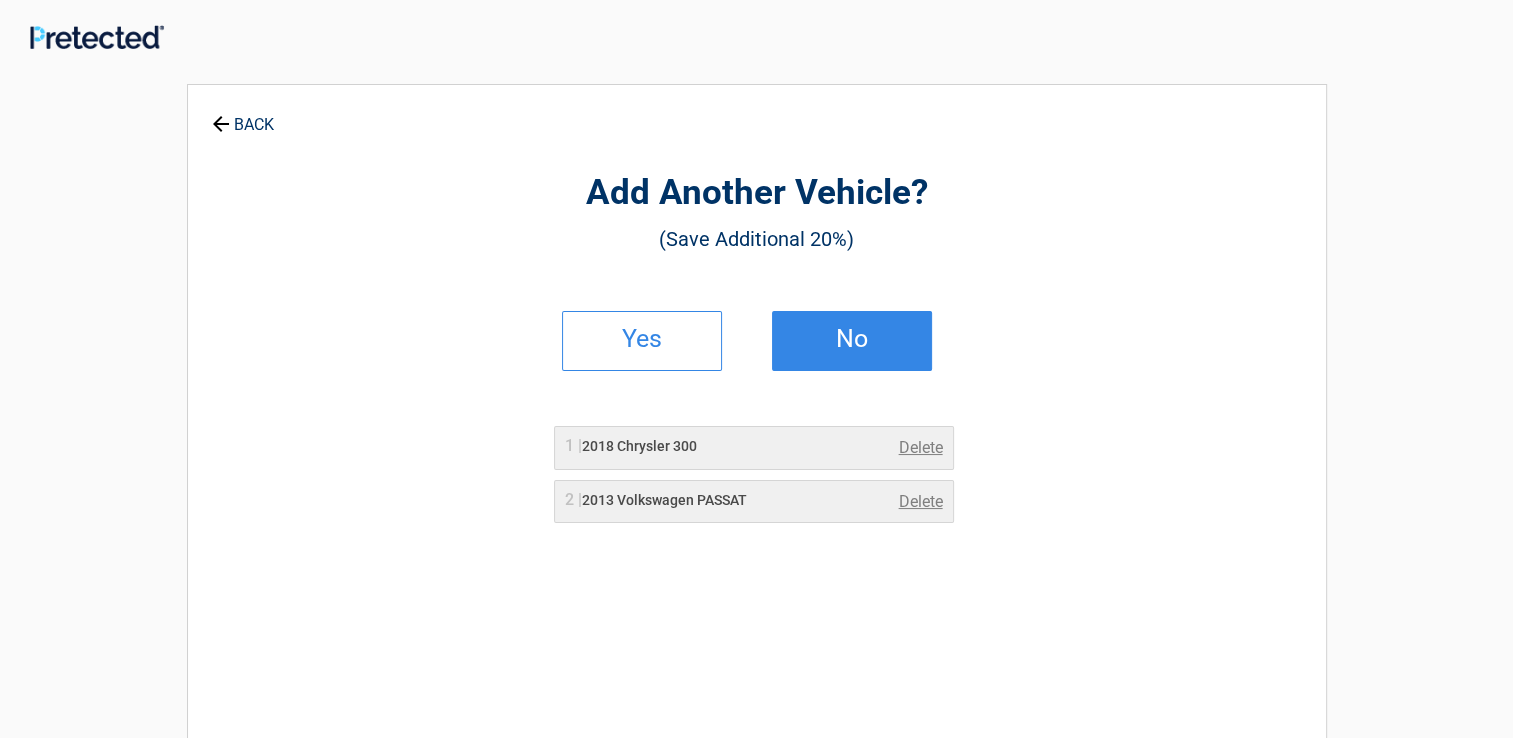 click on "No" at bounding box center (852, 339) 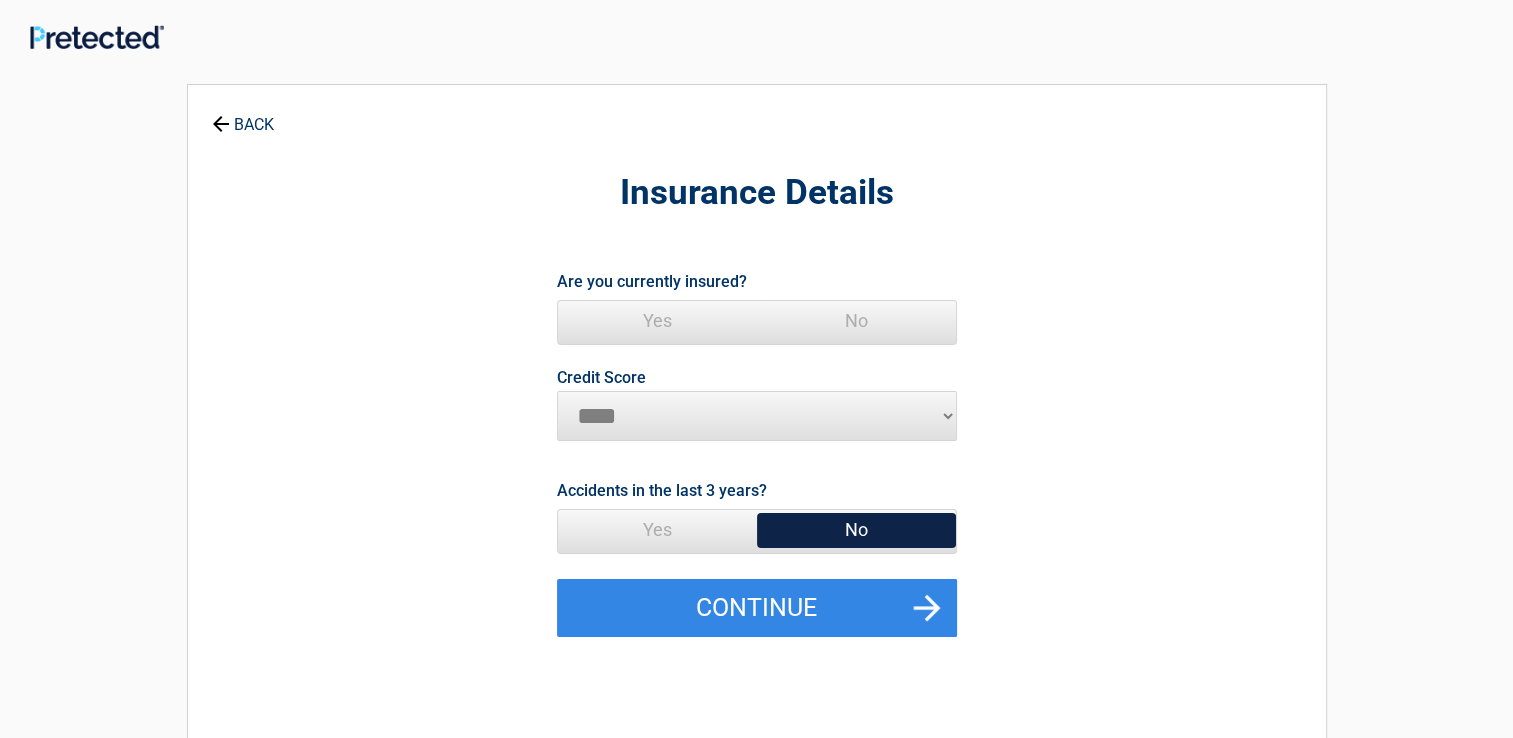 click on "Yes" at bounding box center (657, 321) 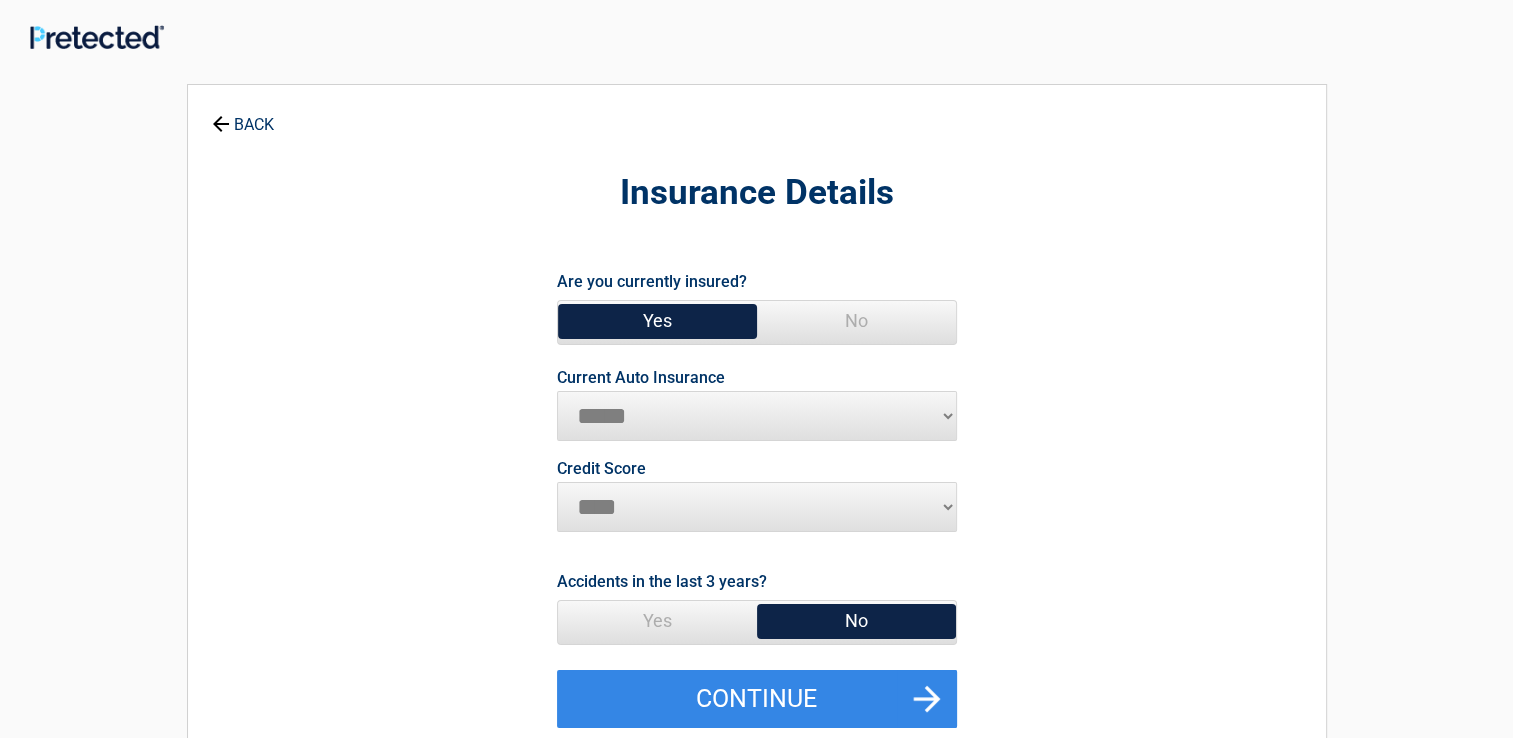 click on "**********" at bounding box center (757, 416) 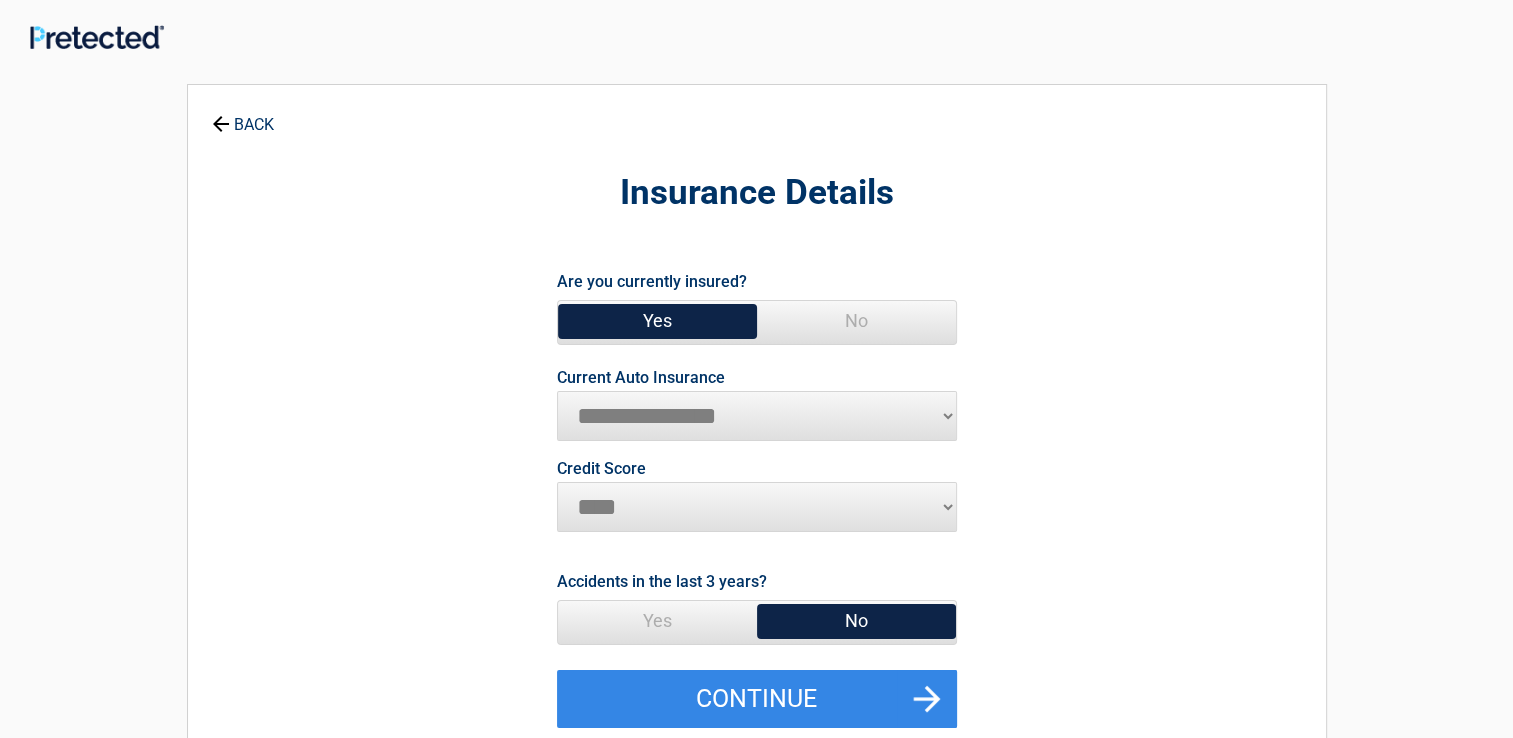 click on "**********" at bounding box center (757, 416) 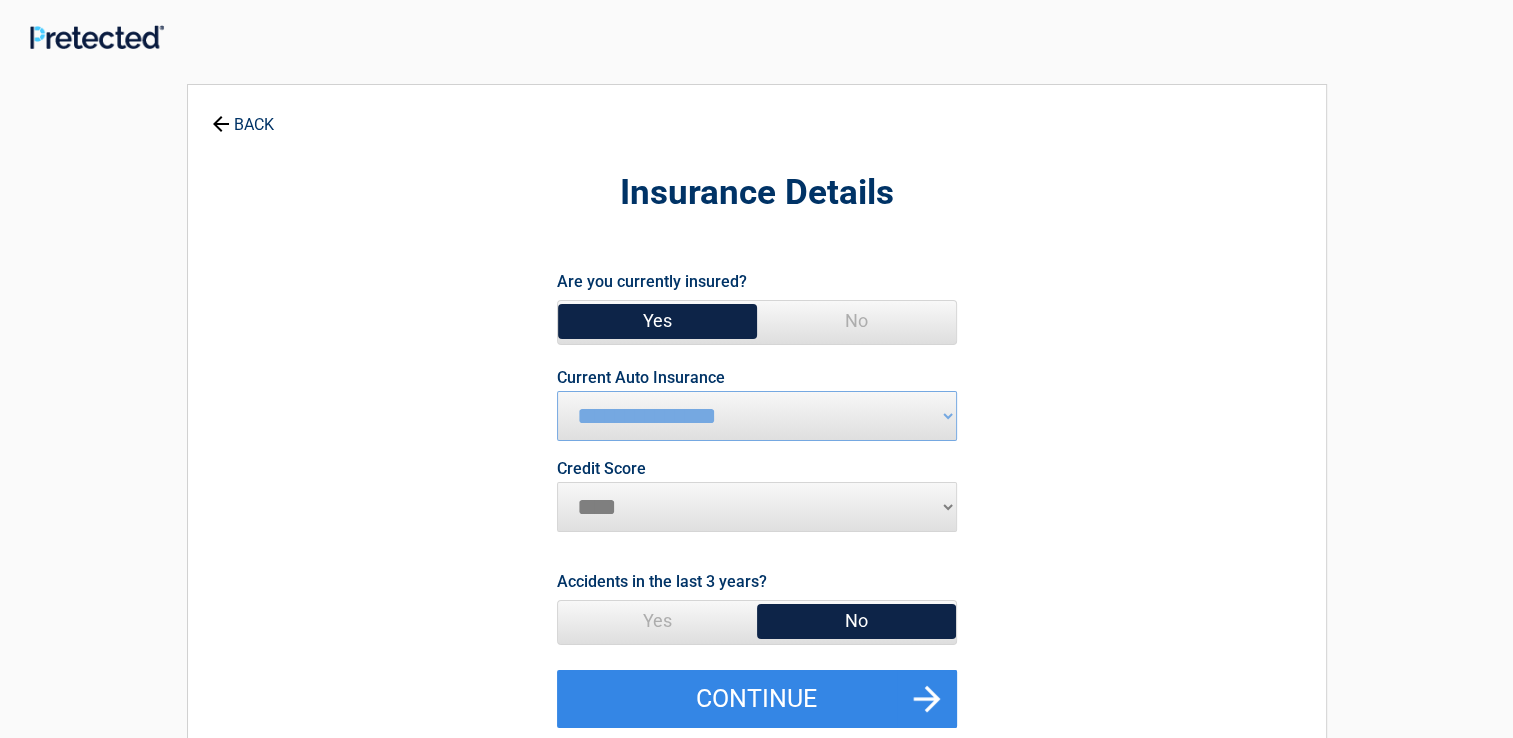 click on "*********
****
*******
****" at bounding box center [757, 507] 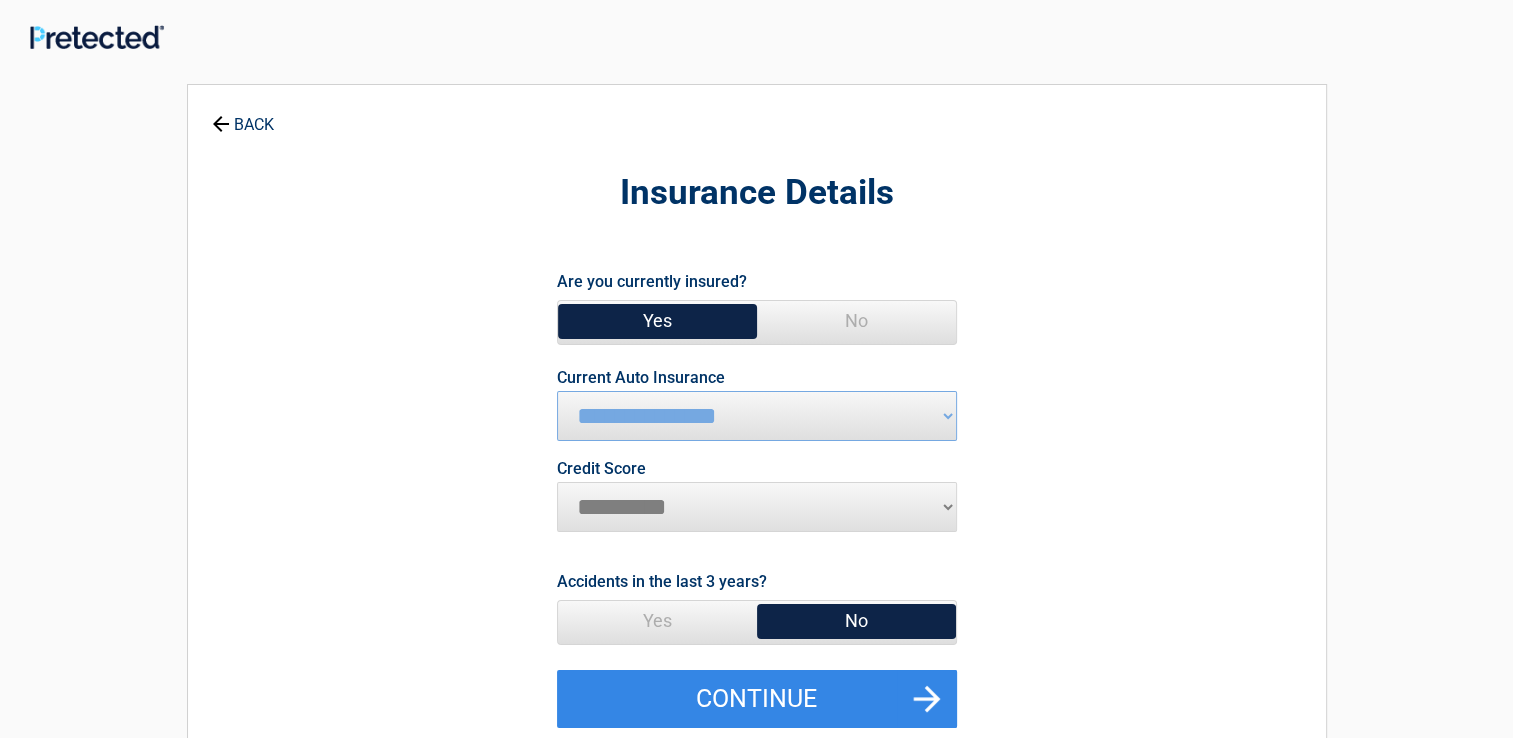 click on "*********
****
*******
****" at bounding box center (757, 507) 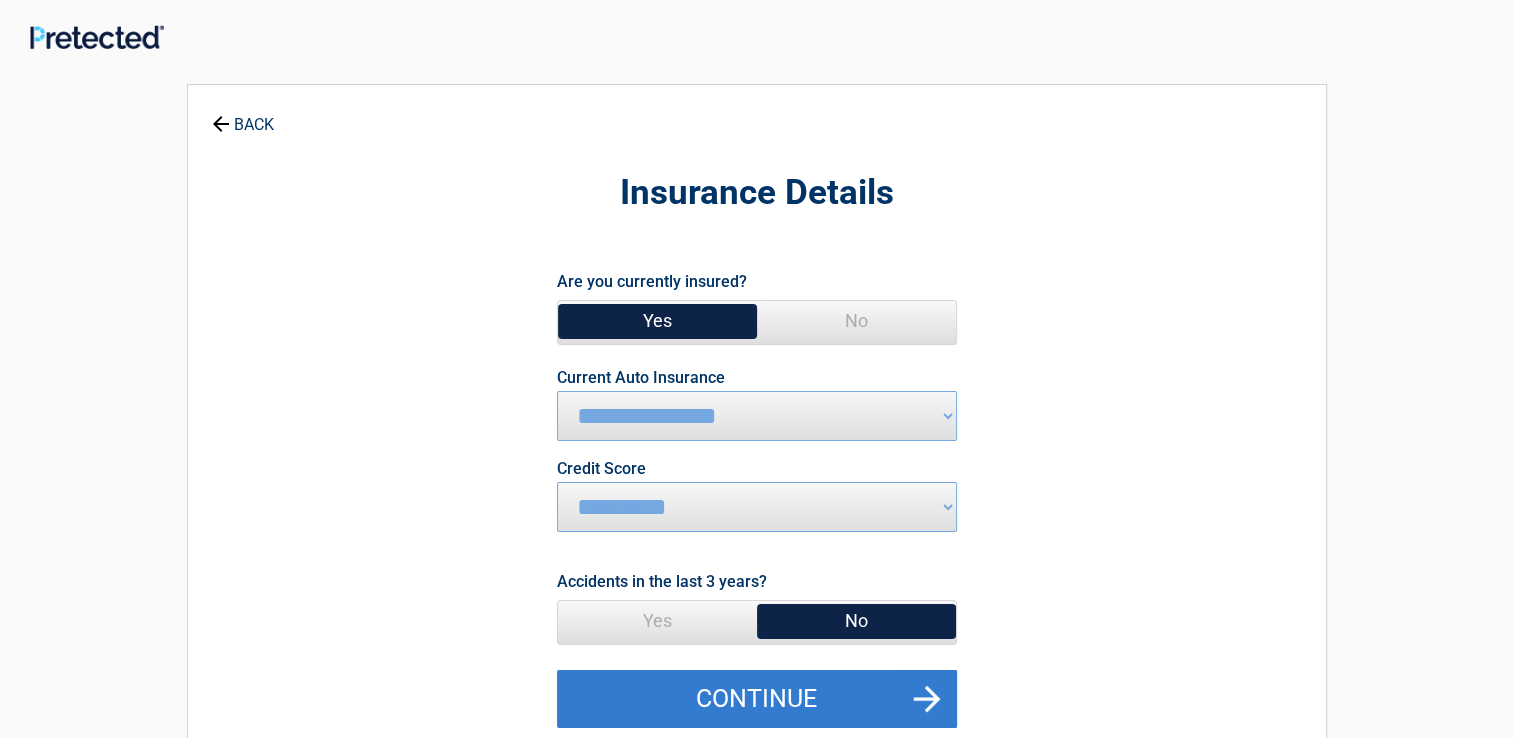 click on "Continue" at bounding box center [757, 699] 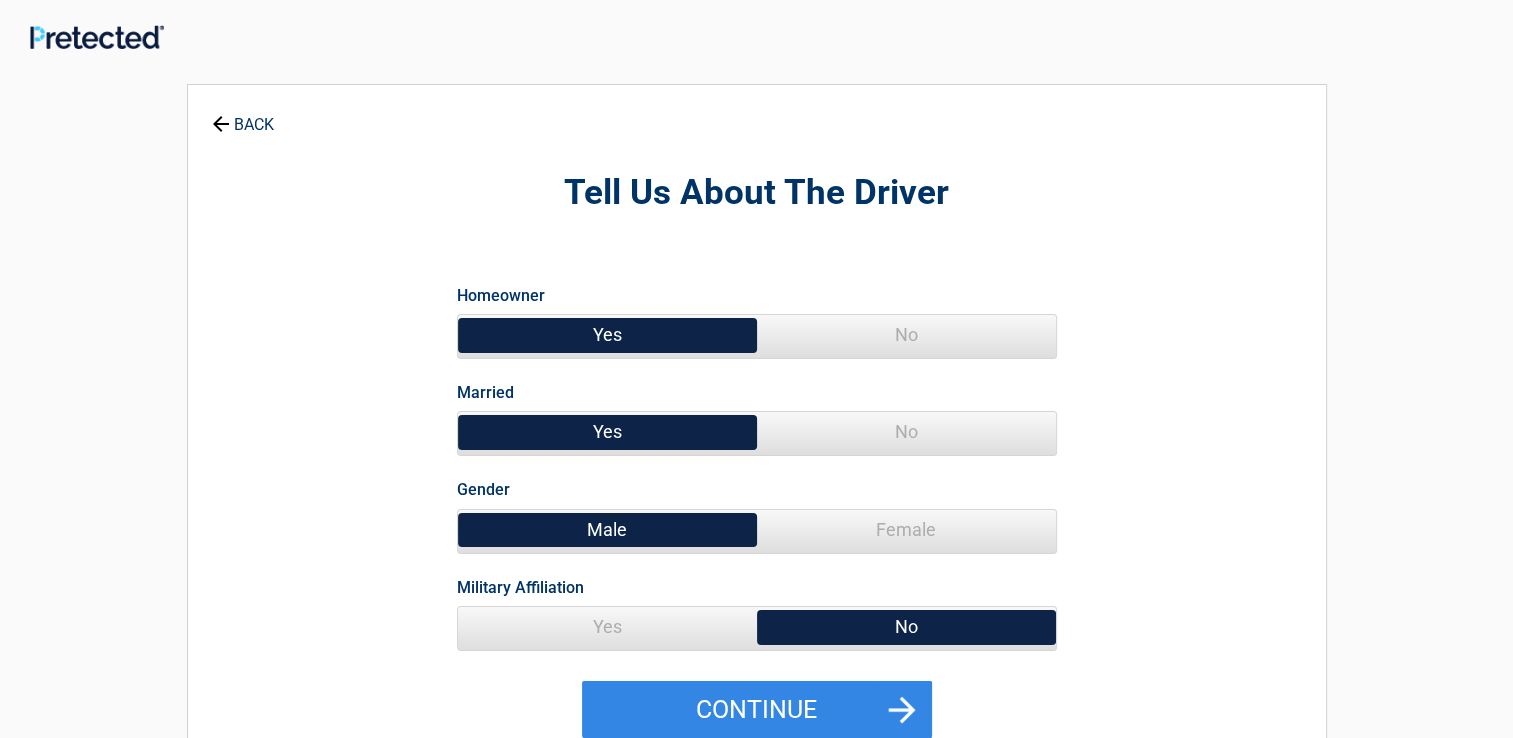 click on "No" at bounding box center [906, 432] 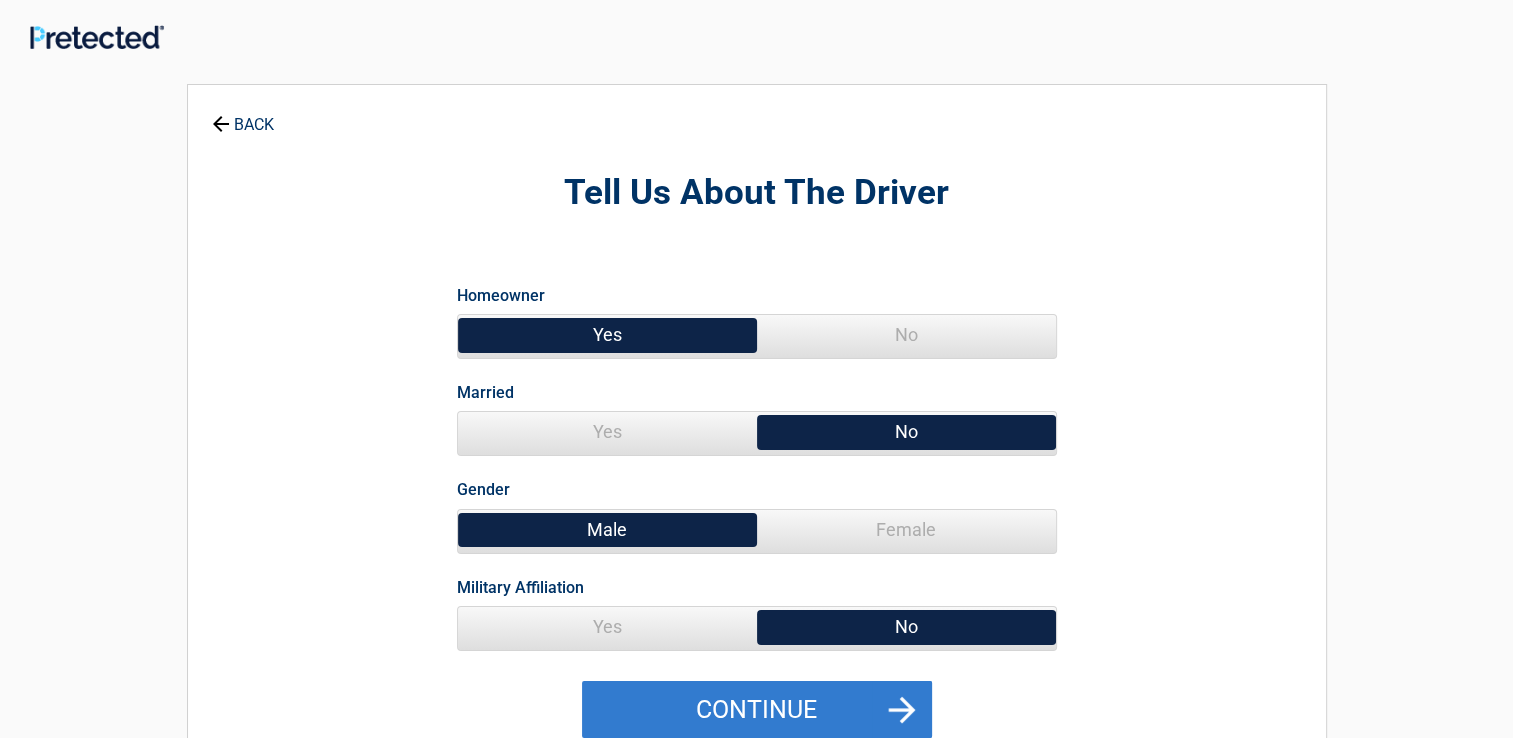 click on "Continue" at bounding box center (757, 710) 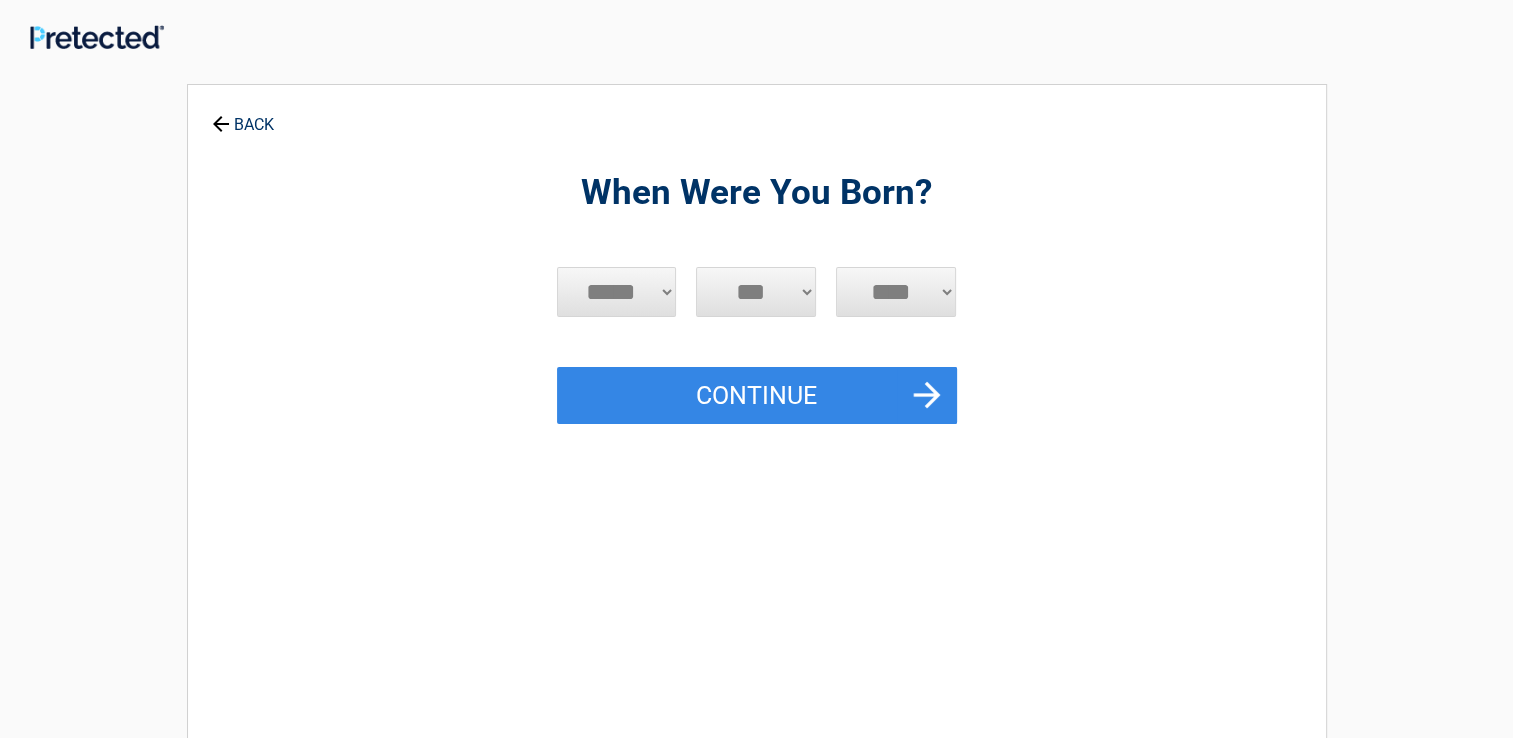 click on "*****
***
***
***
***
***
***
***
***
***
***
***
***" at bounding box center [617, 292] 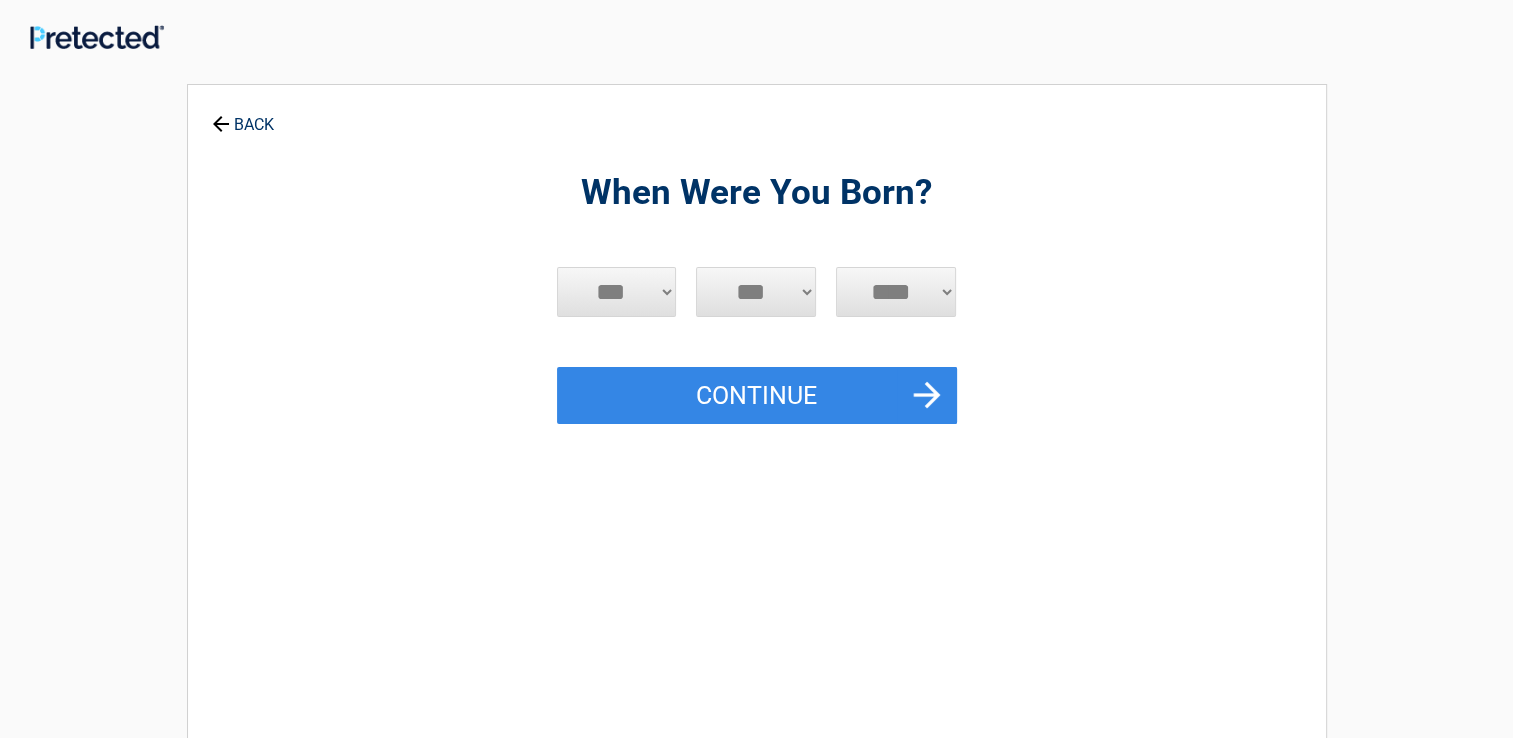 click on "*****
***
***
***
***
***
***
***
***
***
***
***
***" at bounding box center [617, 292] 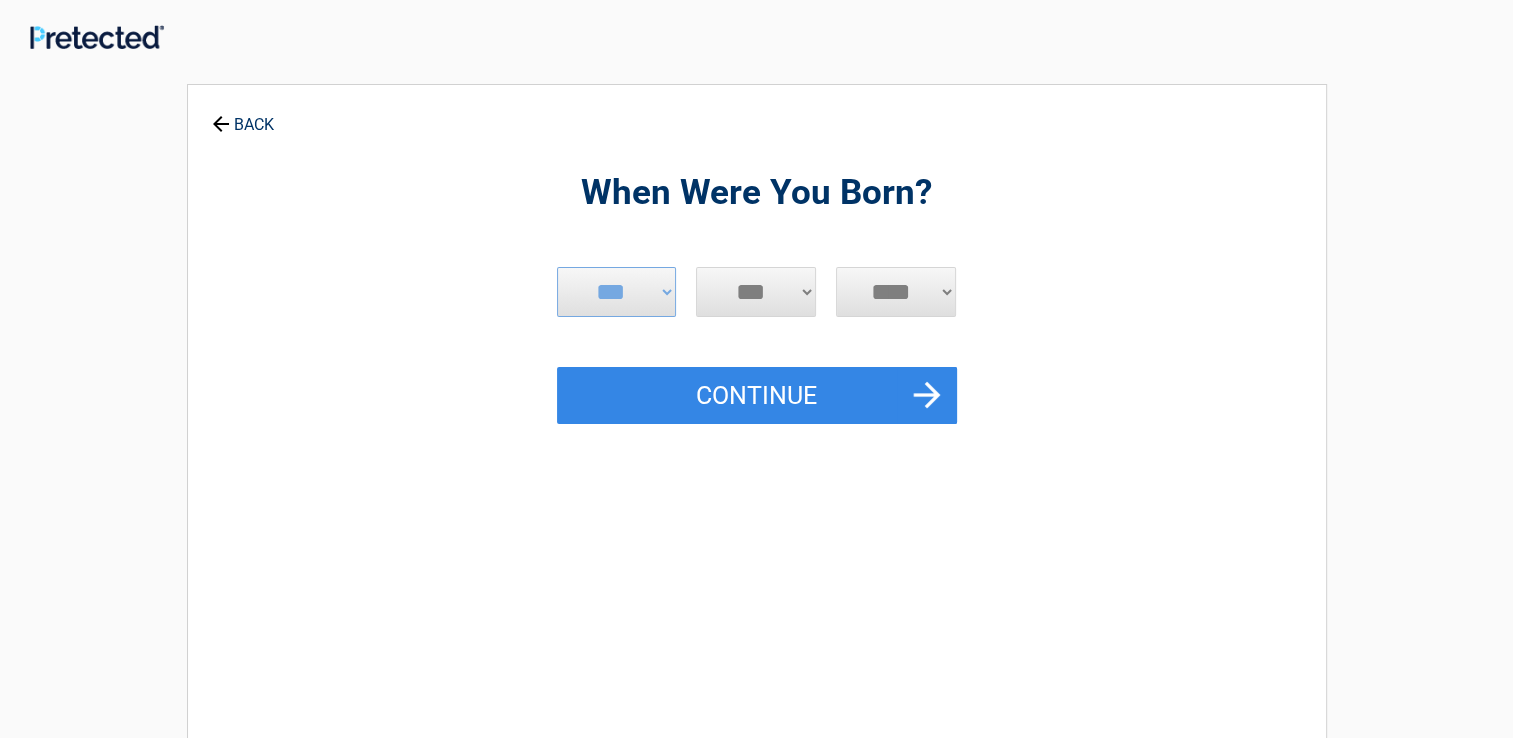 select on "*" 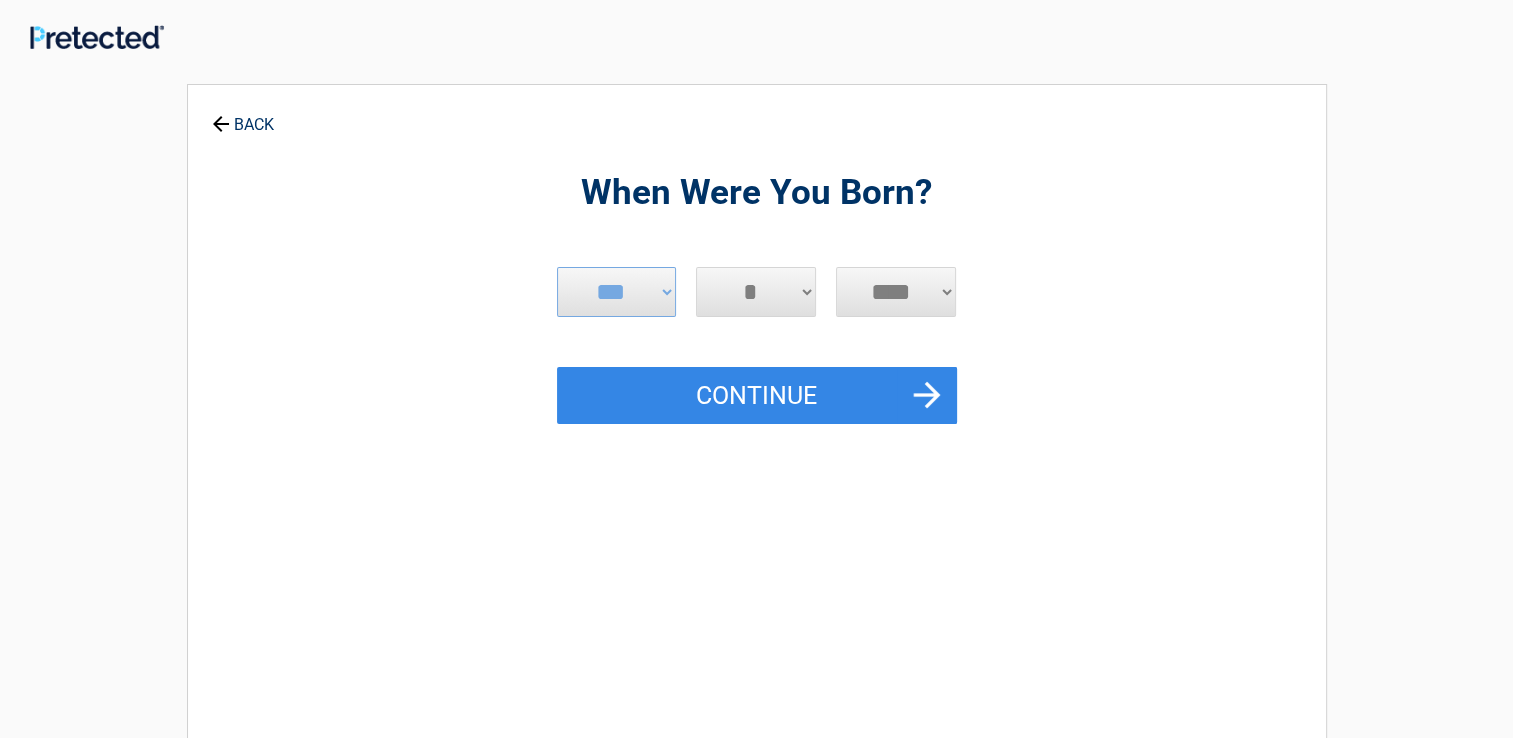 click on "*** * * * * * * * * * ** ** ** ** ** ** ** ** ** ** ** ** ** ** ** ** ** ** ** ** **" at bounding box center (756, 292) 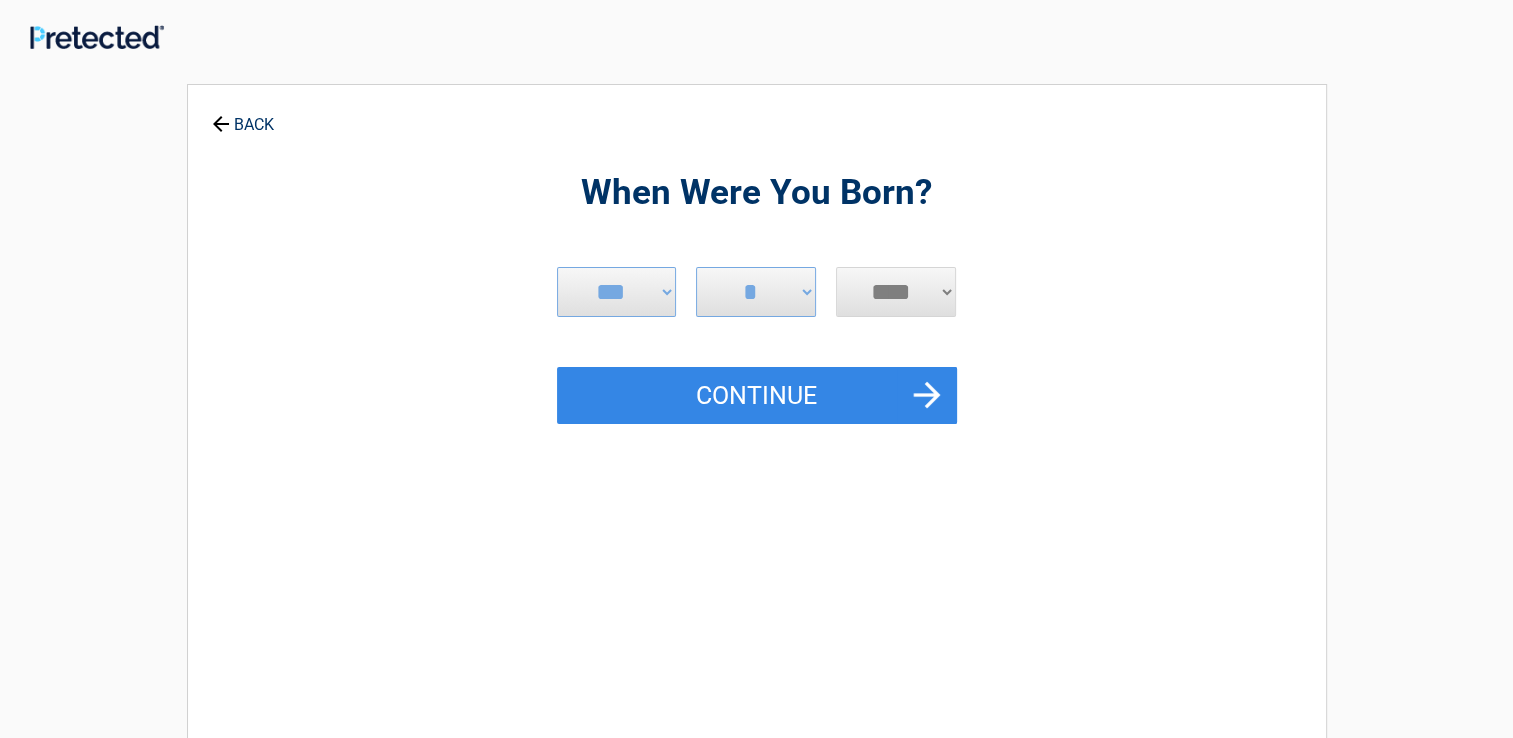 select on "****" 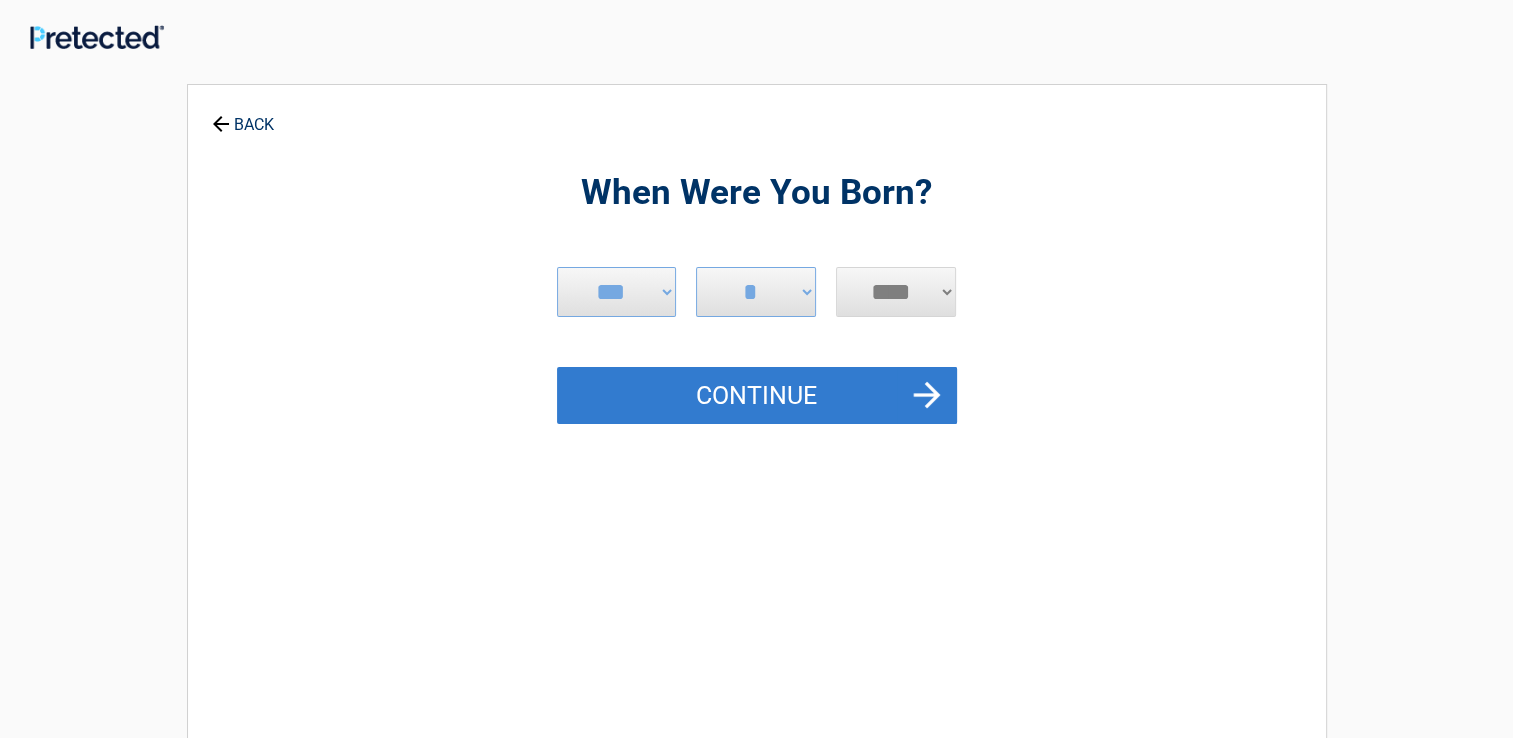 click on "Continue" at bounding box center [757, 396] 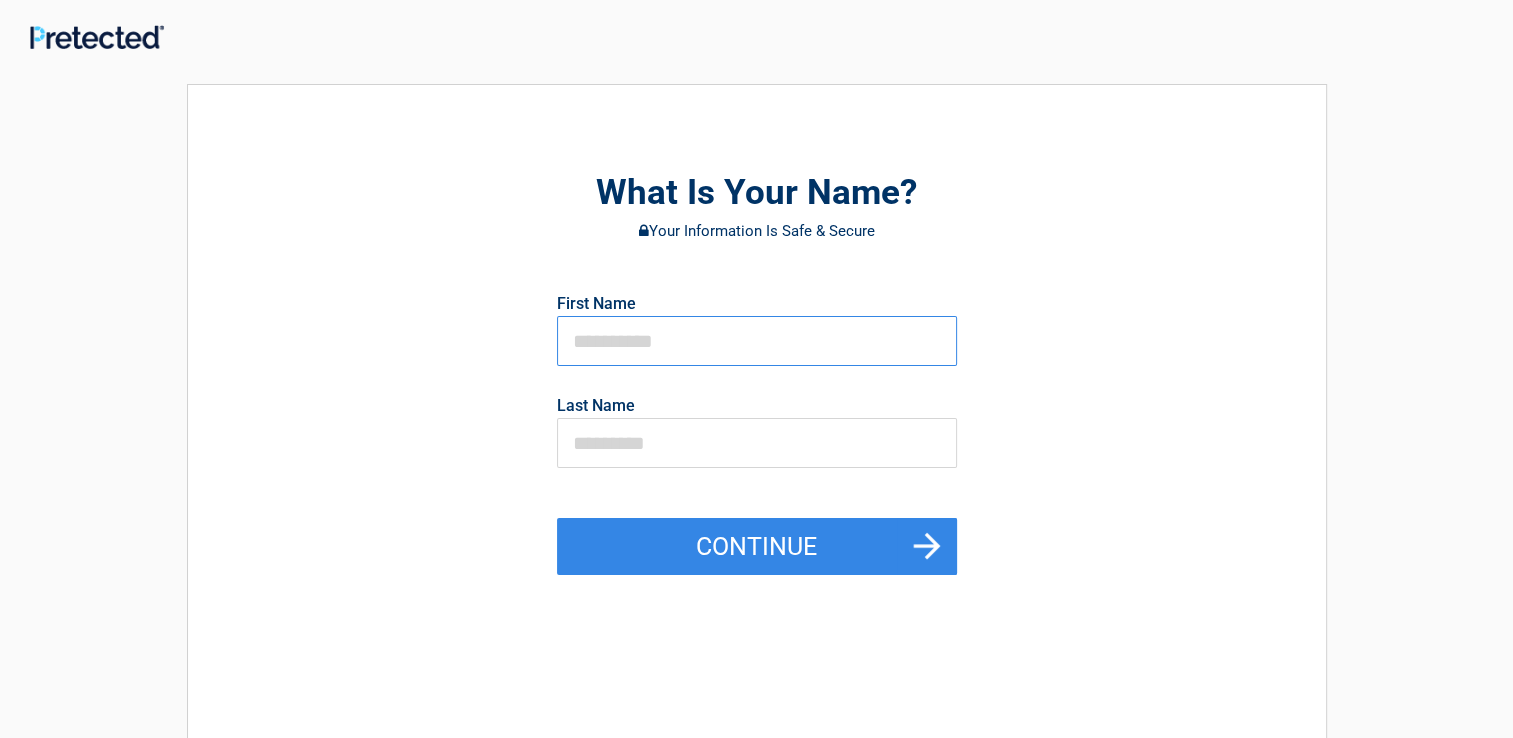 click at bounding box center [757, 341] 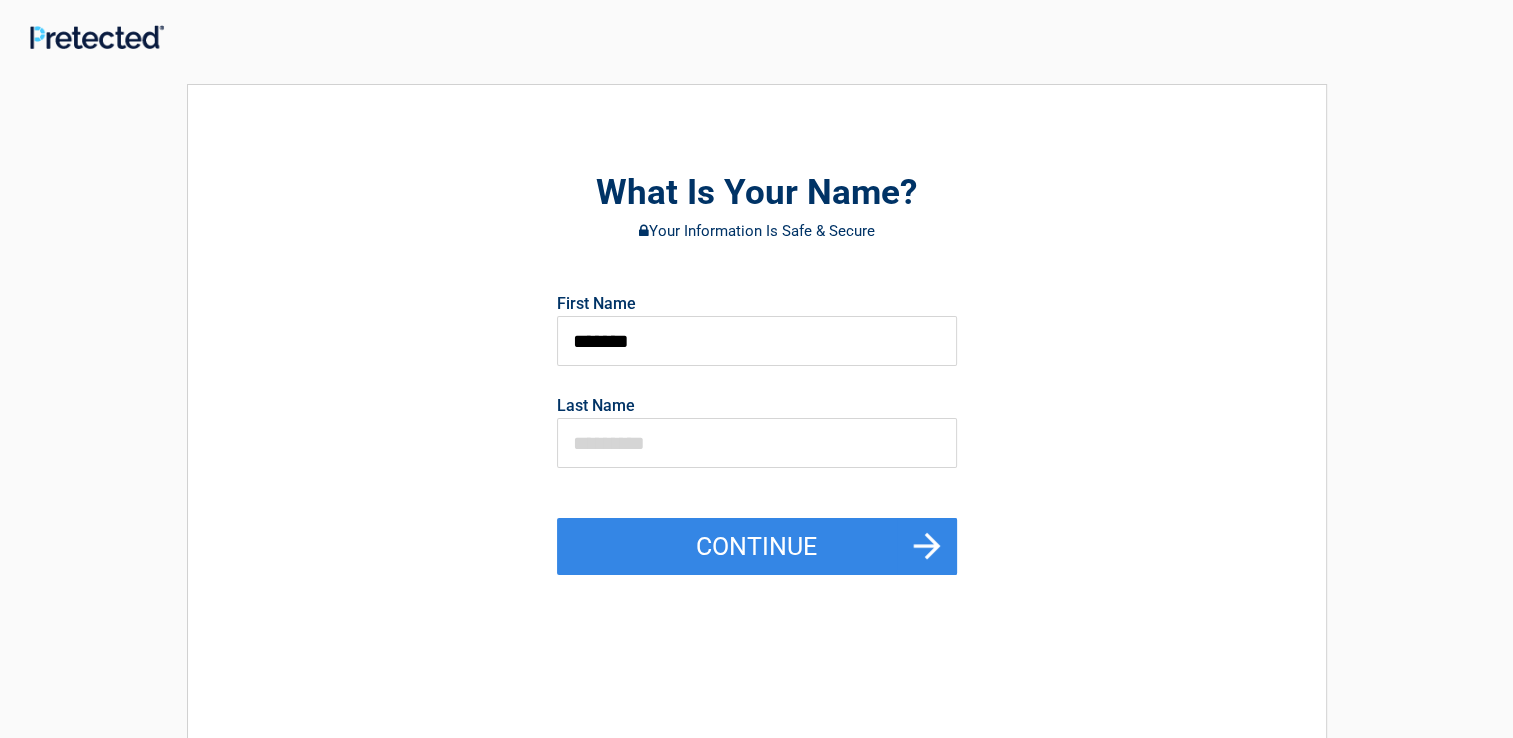 type on "*******" 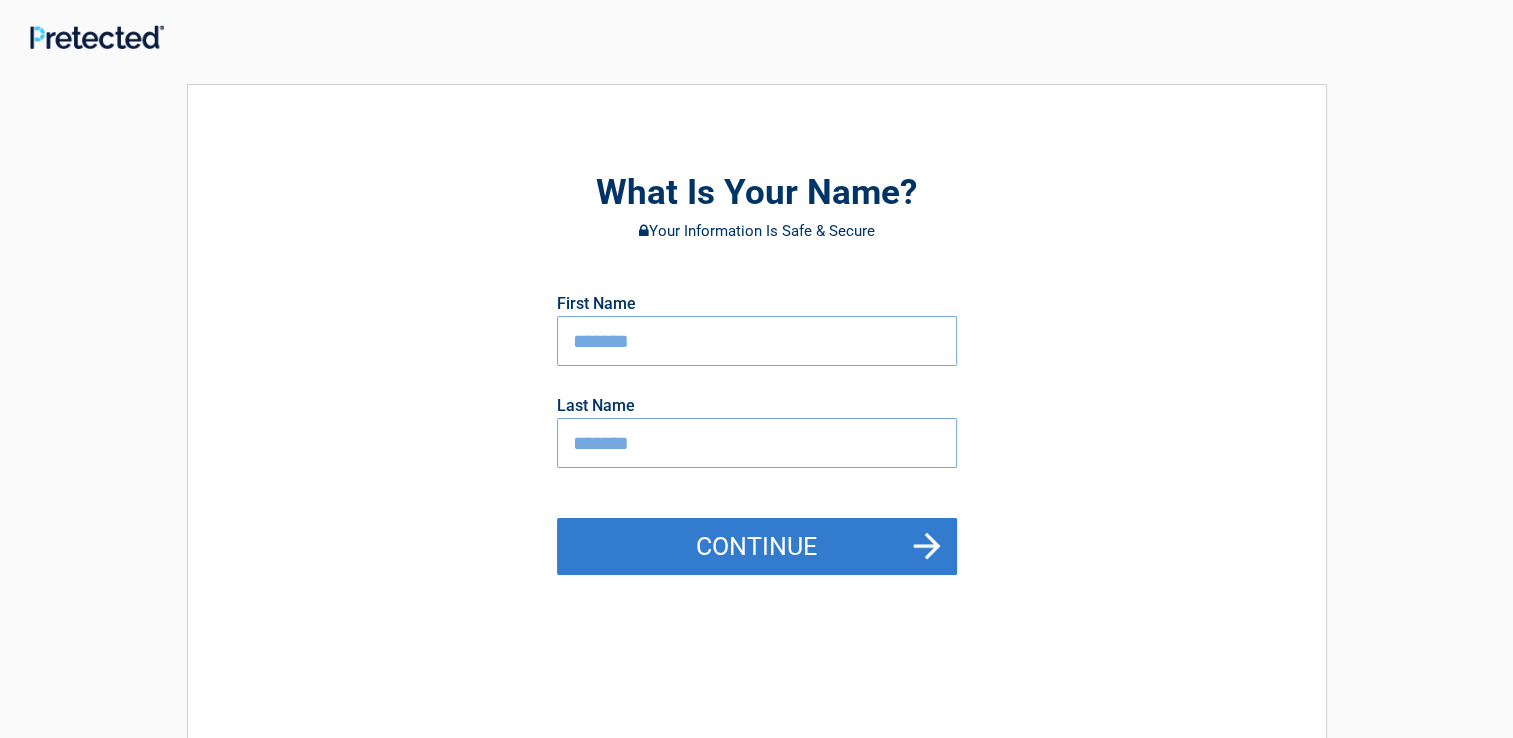 click on "Continue" at bounding box center [757, 547] 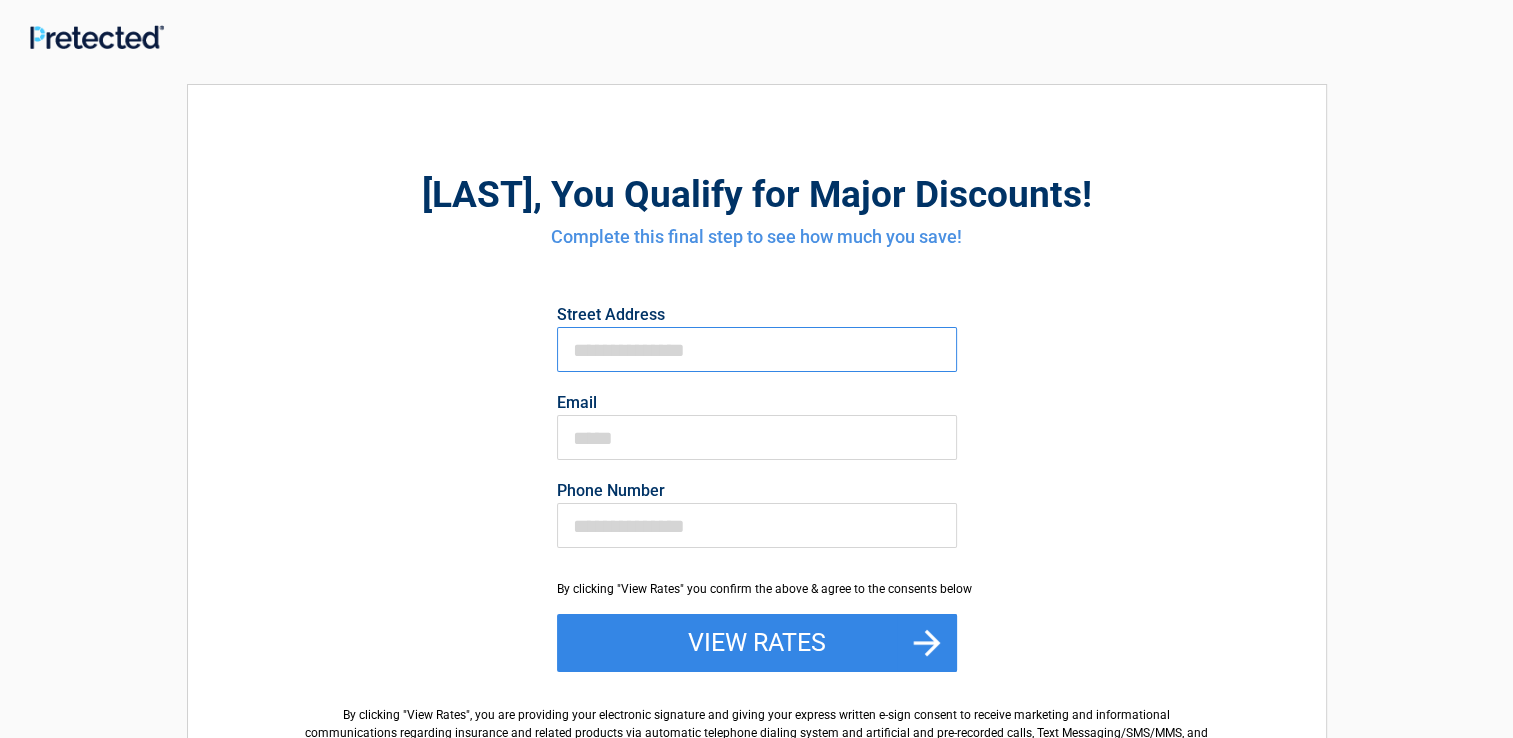 drag, startPoint x: 691, startPoint y: 347, endPoint x: 686, endPoint y: 358, distance: 12.083046 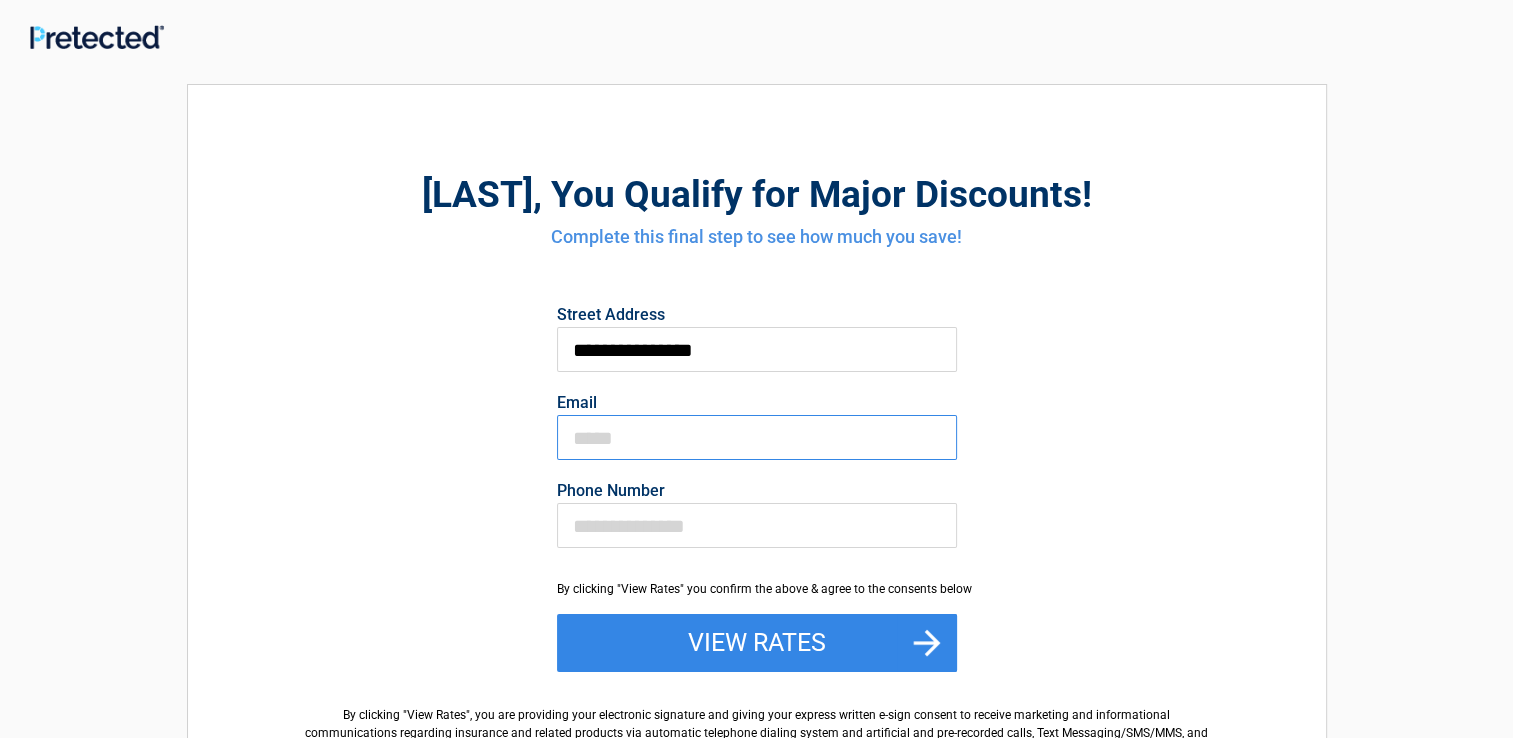 type on "**********" 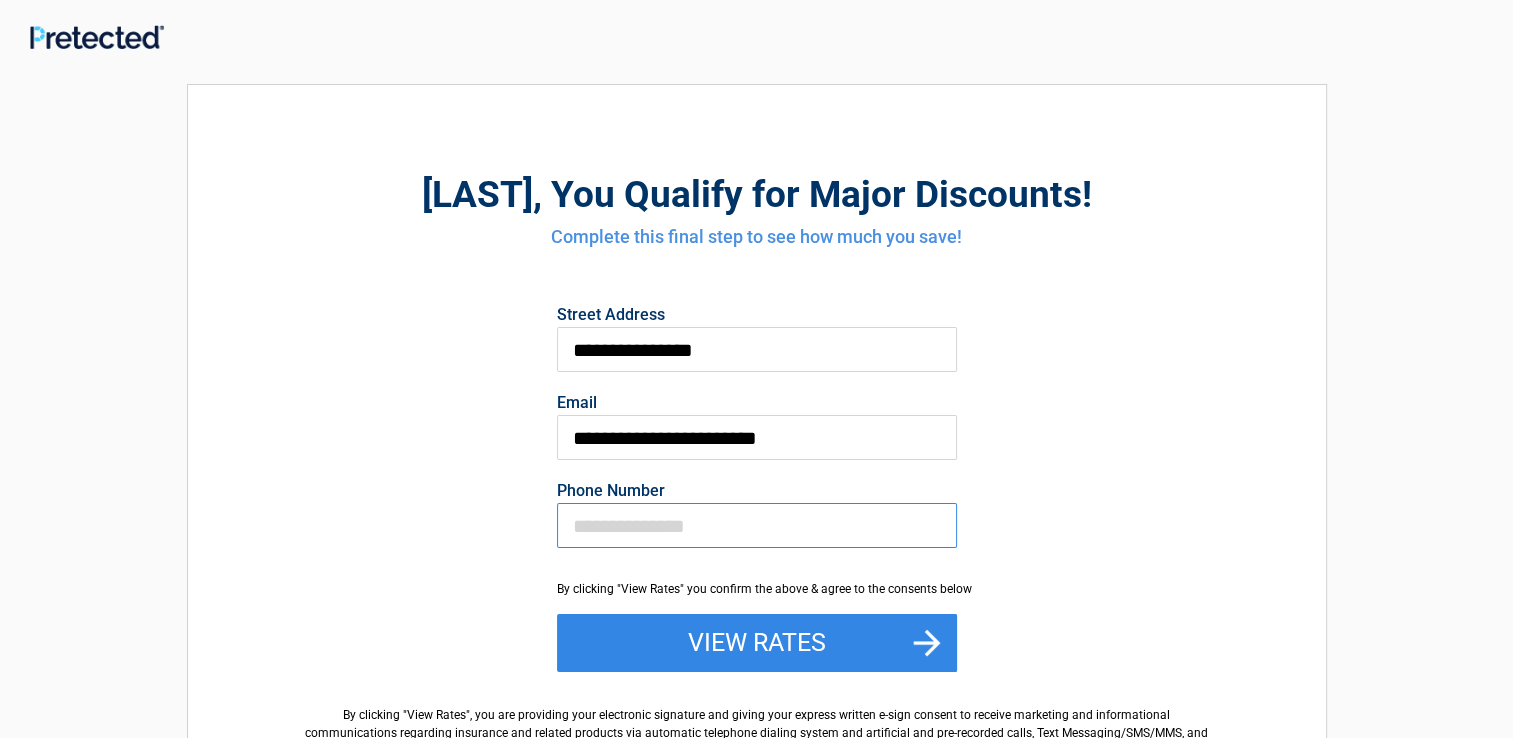 type on "**********" 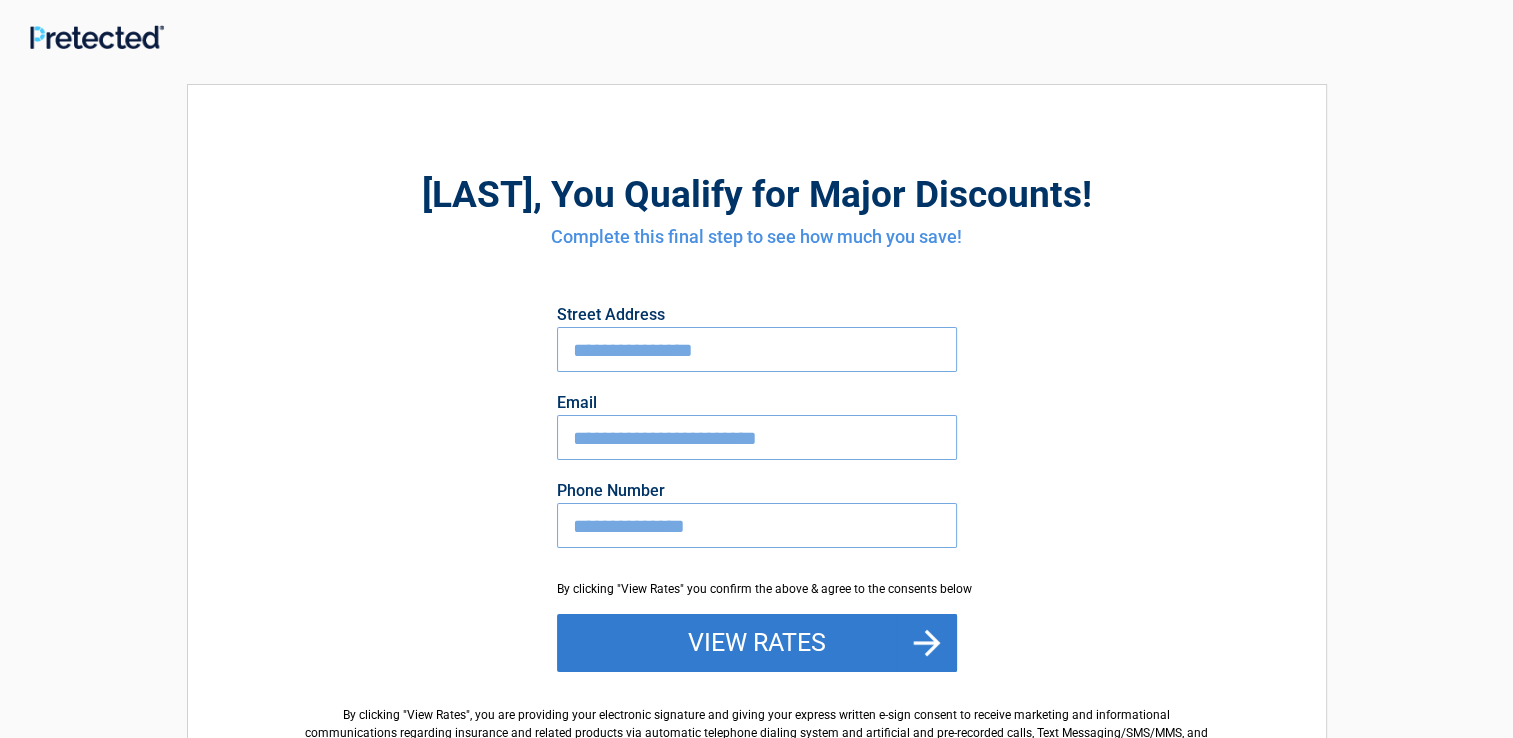click on "View Rates" at bounding box center (757, 643) 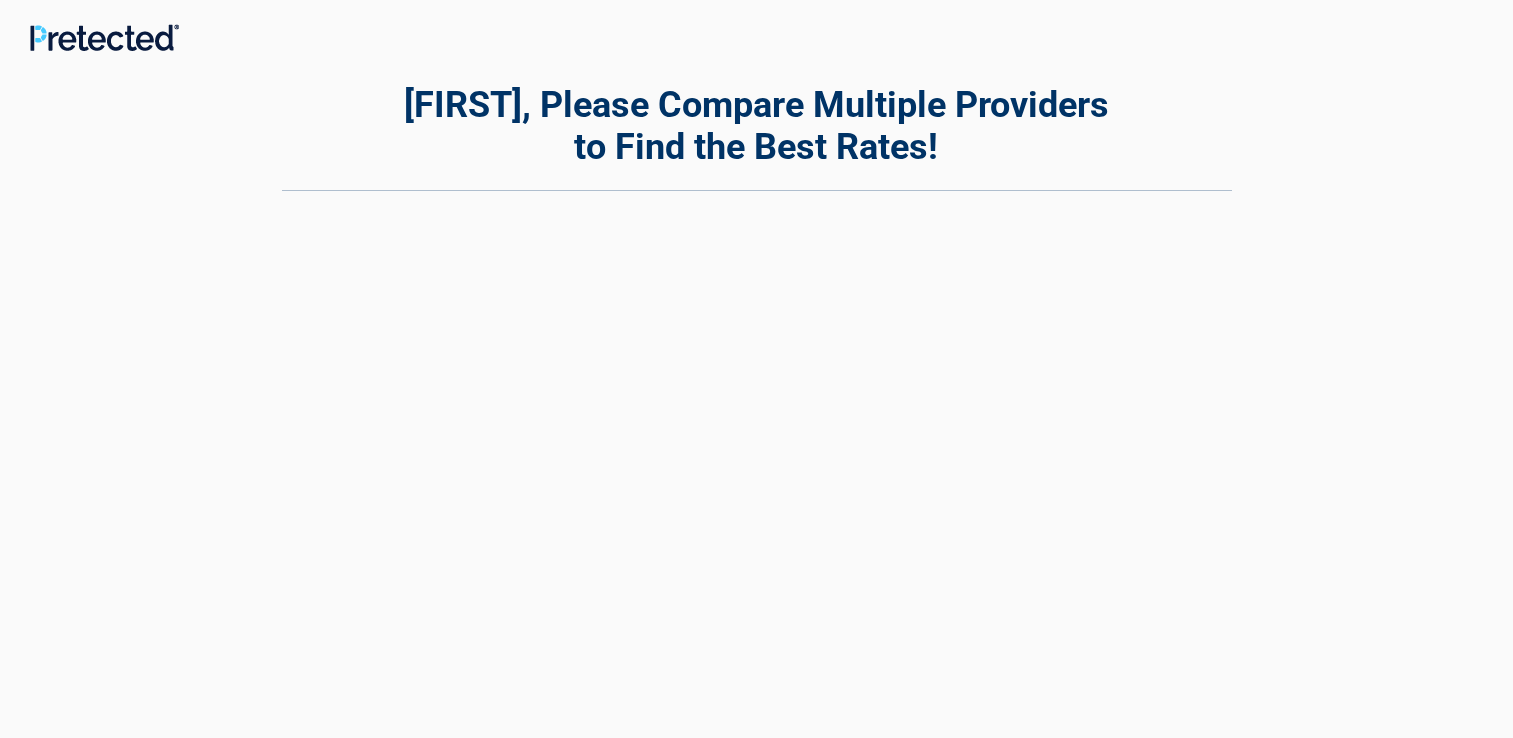 scroll, scrollTop: 0, scrollLeft: 0, axis: both 